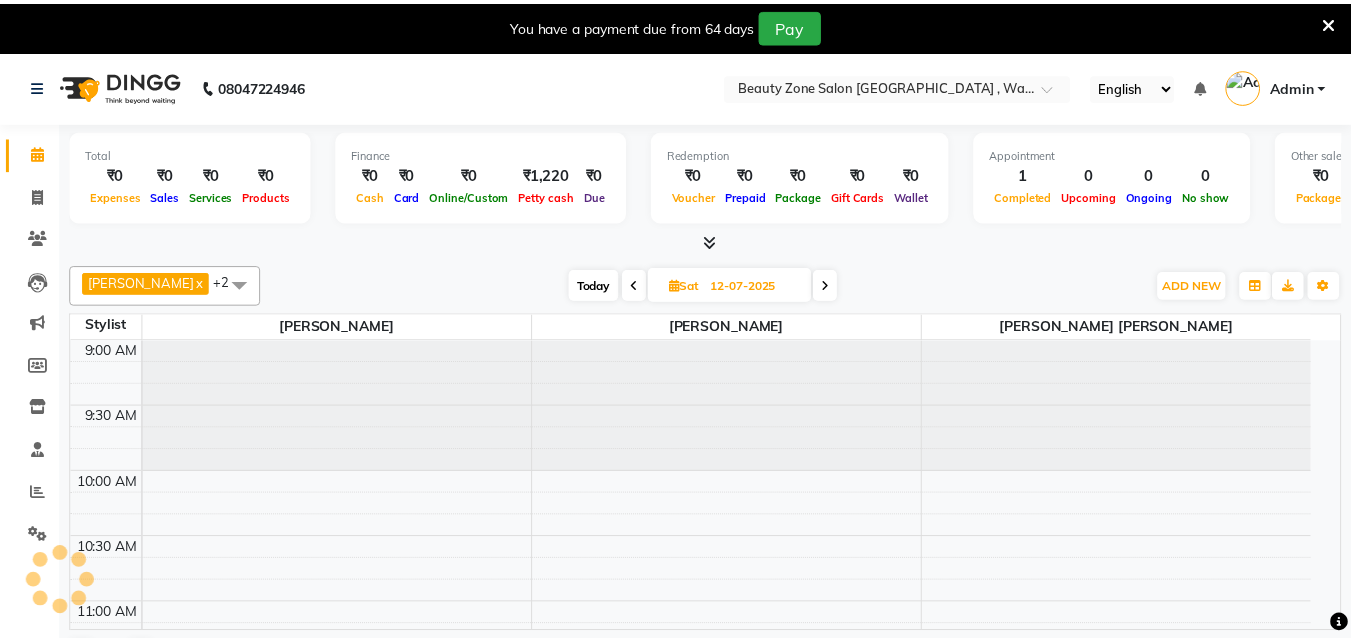 scroll, scrollTop: 0, scrollLeft: 0, axis: both 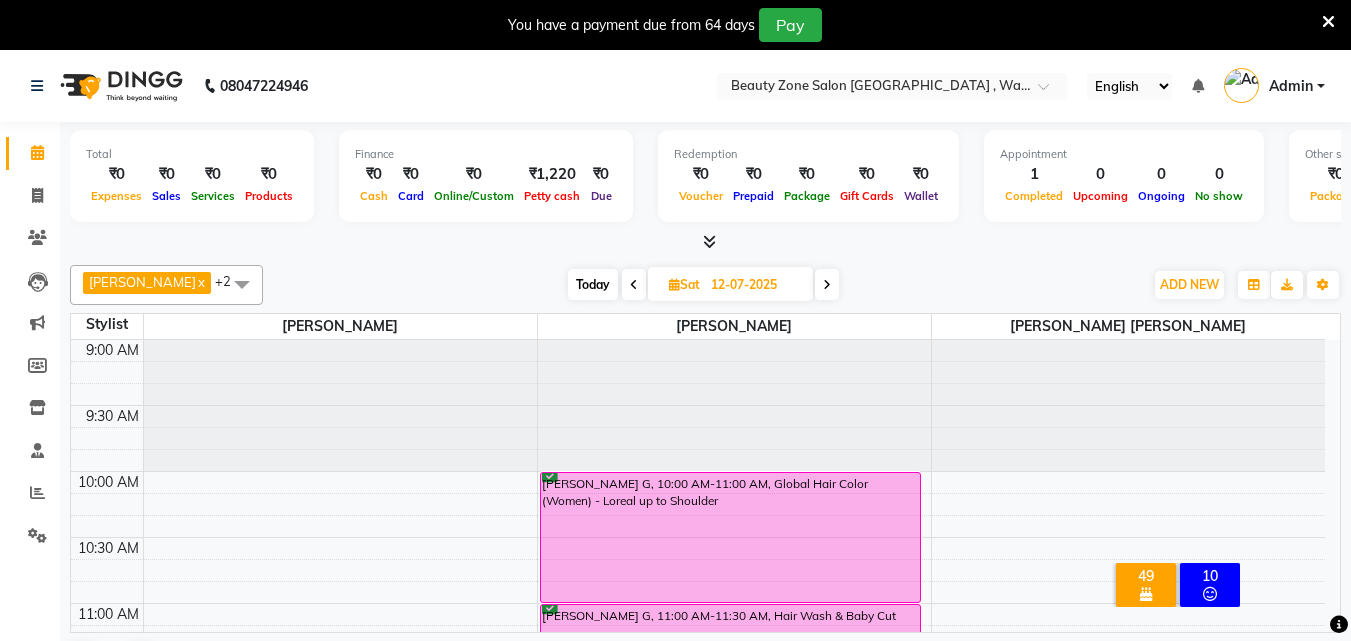 drag, startPoint x: 0, startPoint y: 431, endPoint x: 112, endPoint y: 336, distance: 146.86388 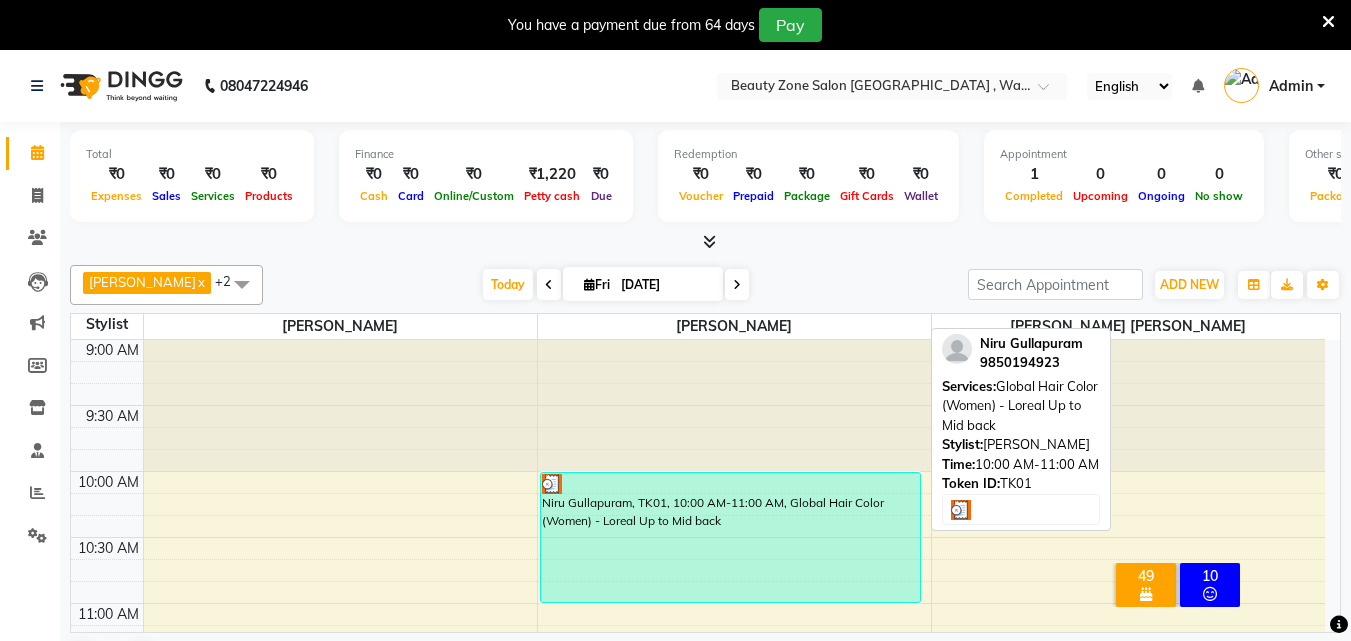 click on "Niru Gullapuram, TK01, 10:00 AM-11:00 AM, Global Hair Color (Women) - Loreal Up to Mid back" at bounding box center (730, 537) 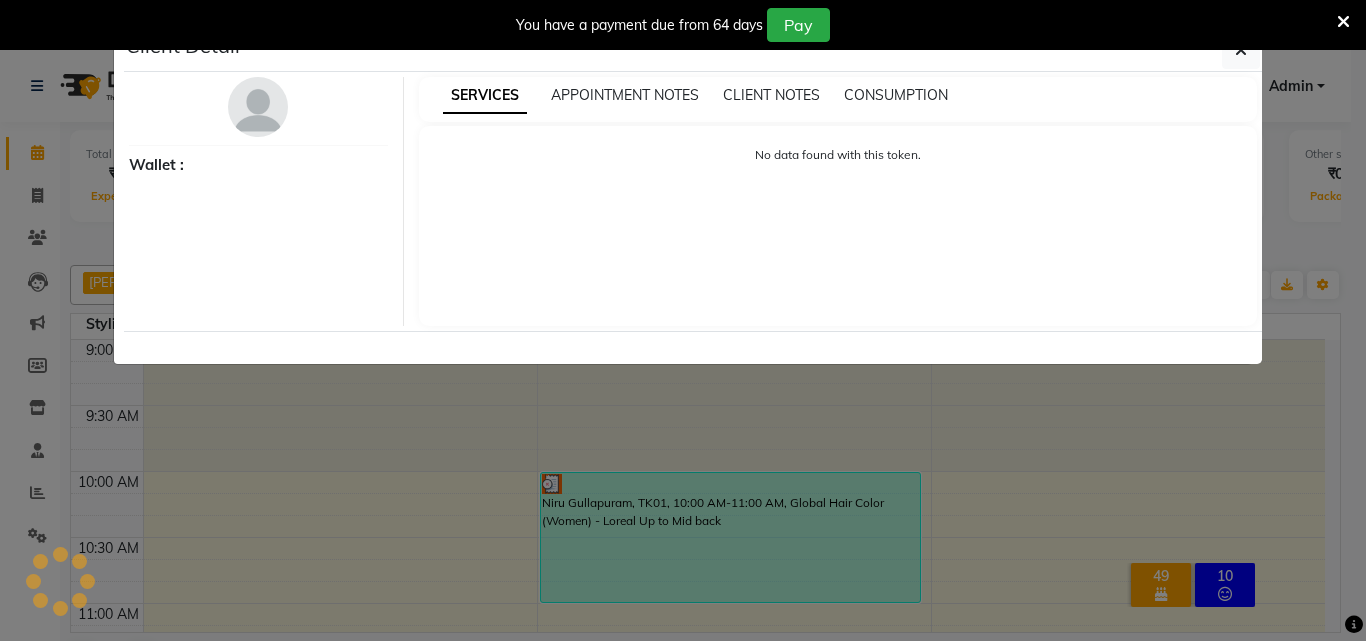 select on "3" 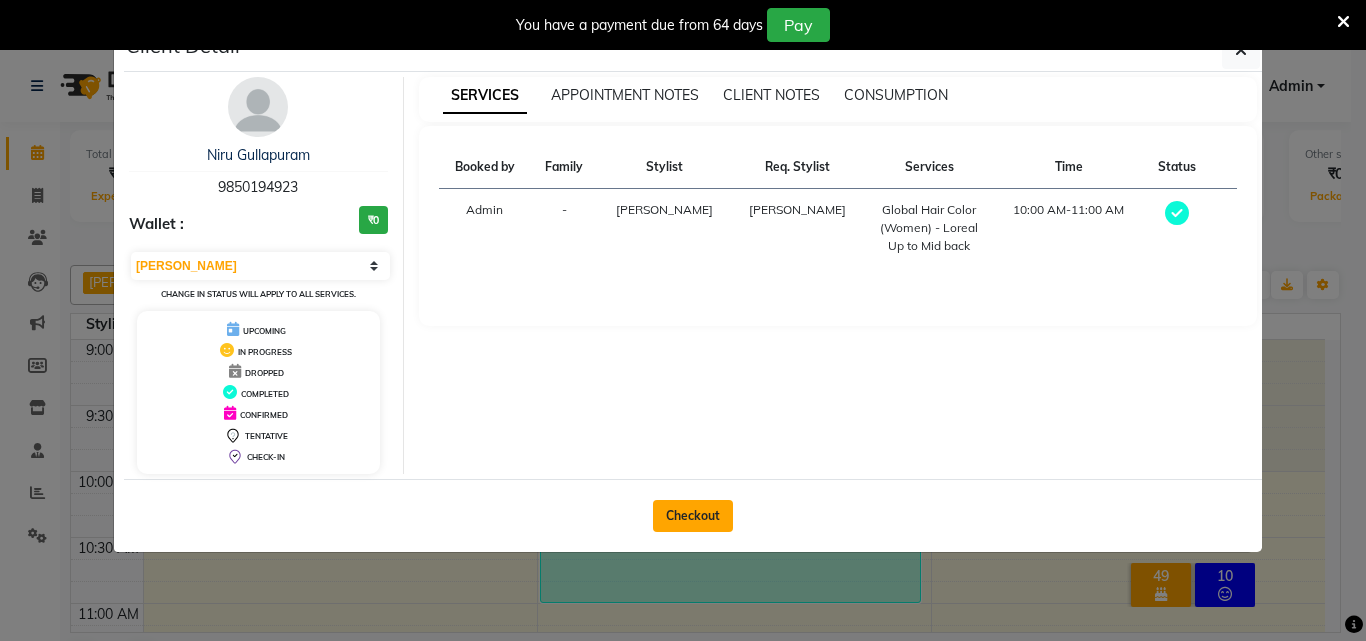 click on "Checkout" 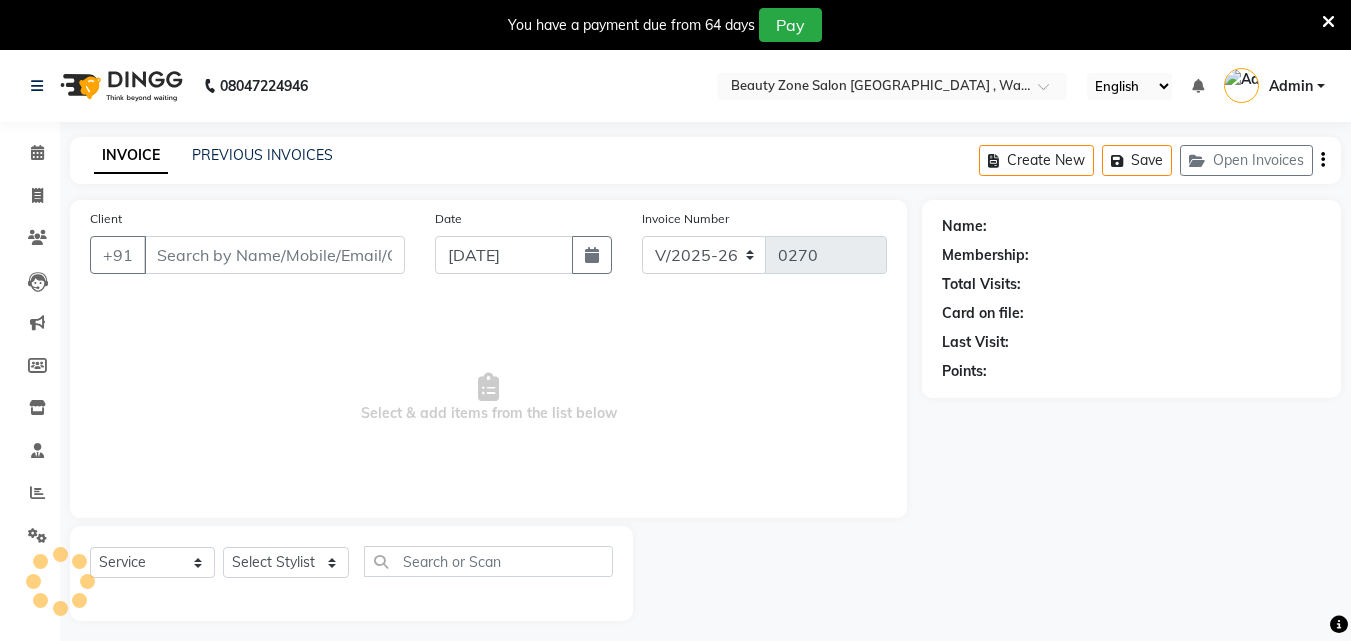 type on "9850194923" 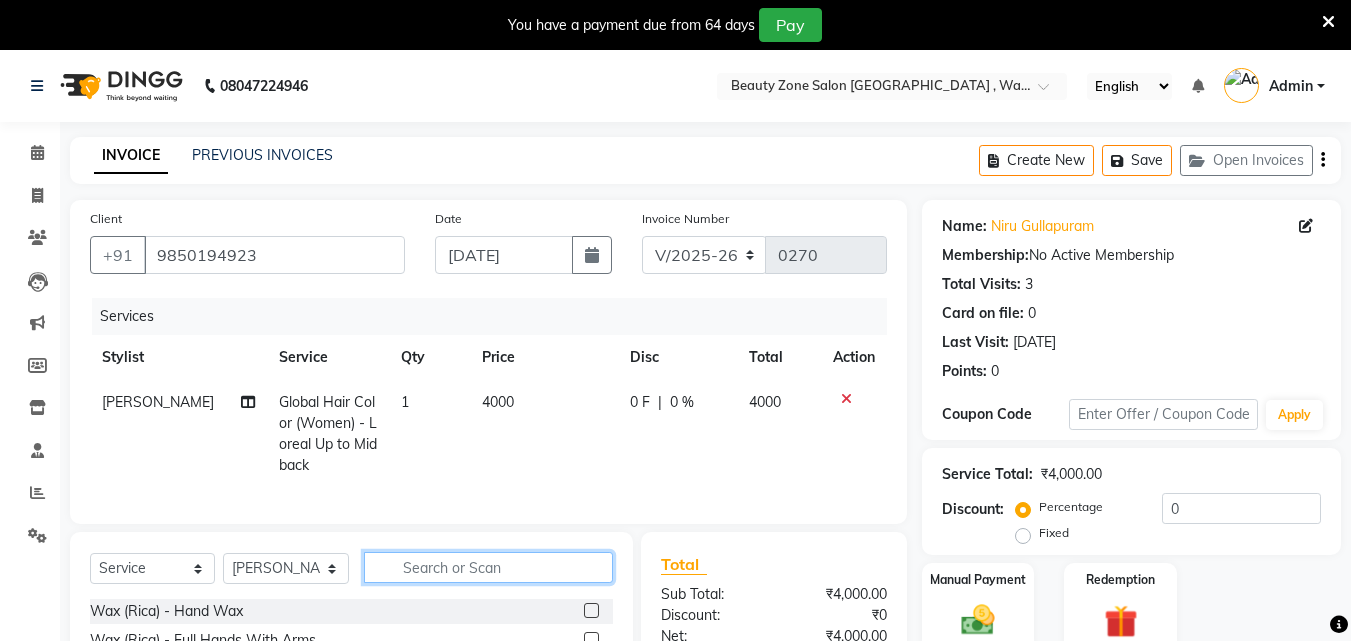 click 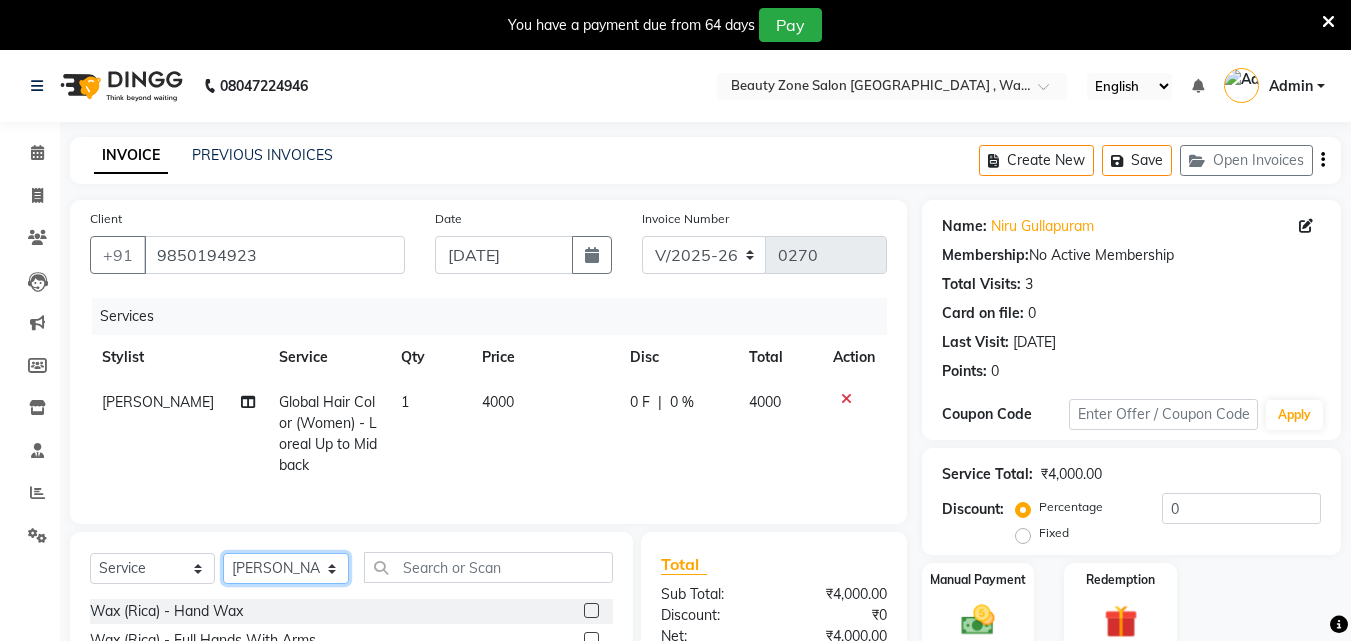 click on "Select Stylist [PERSON_NAME] [PERSON_NAME] [PERSON_NAME] [PERSON_NAME]" 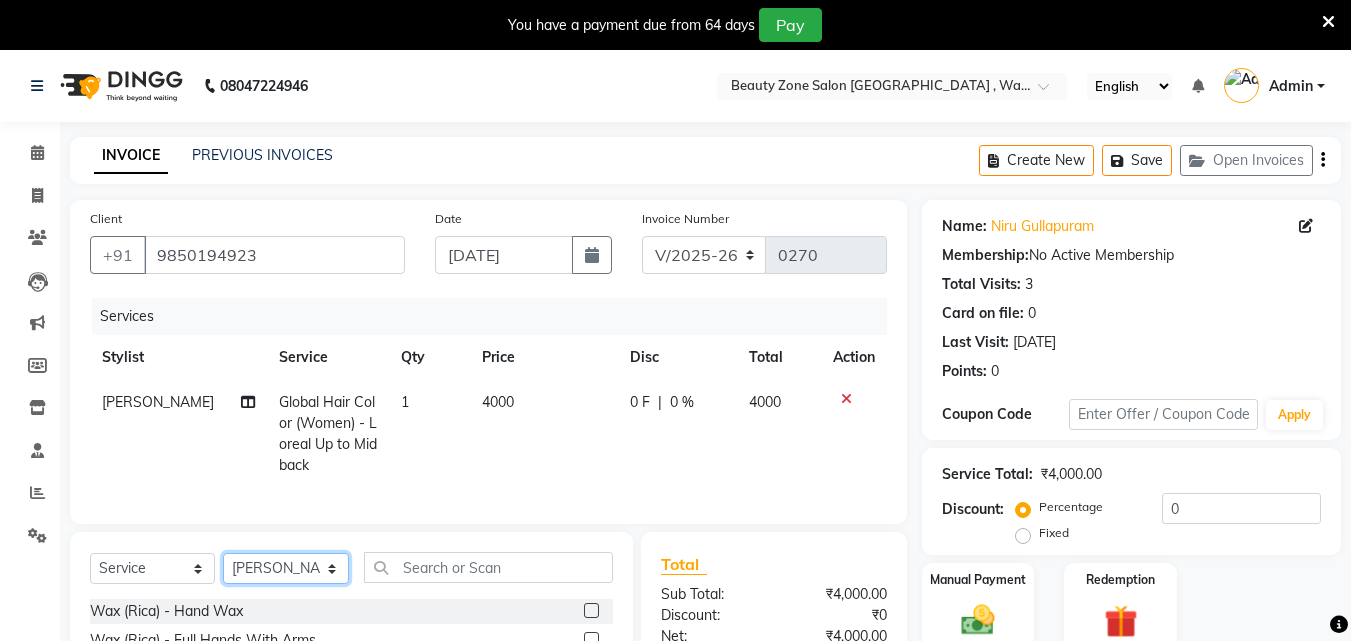 select on "26800" 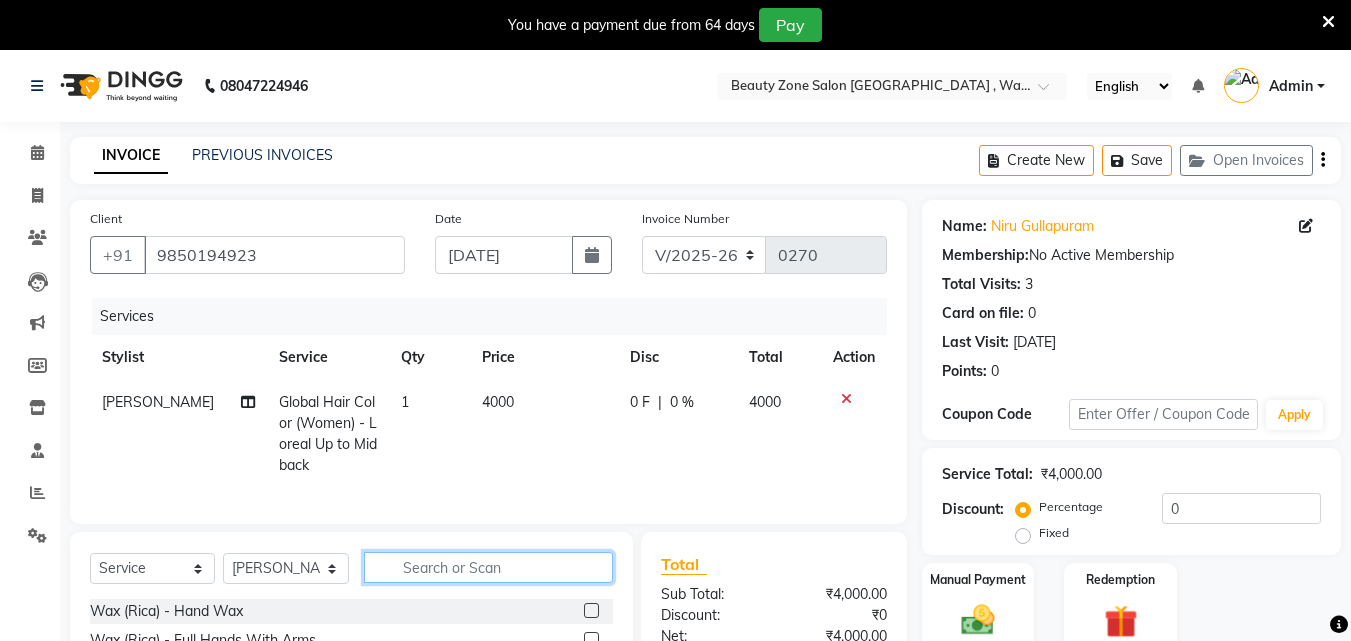 click 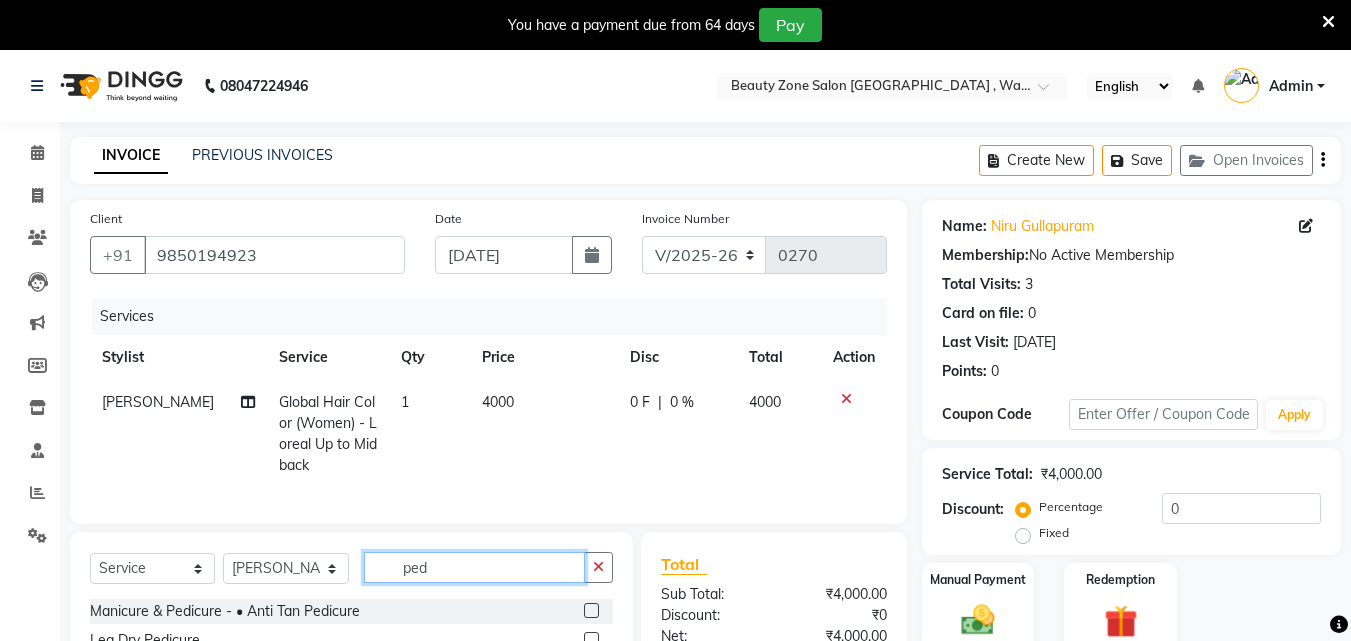 type on "ped" 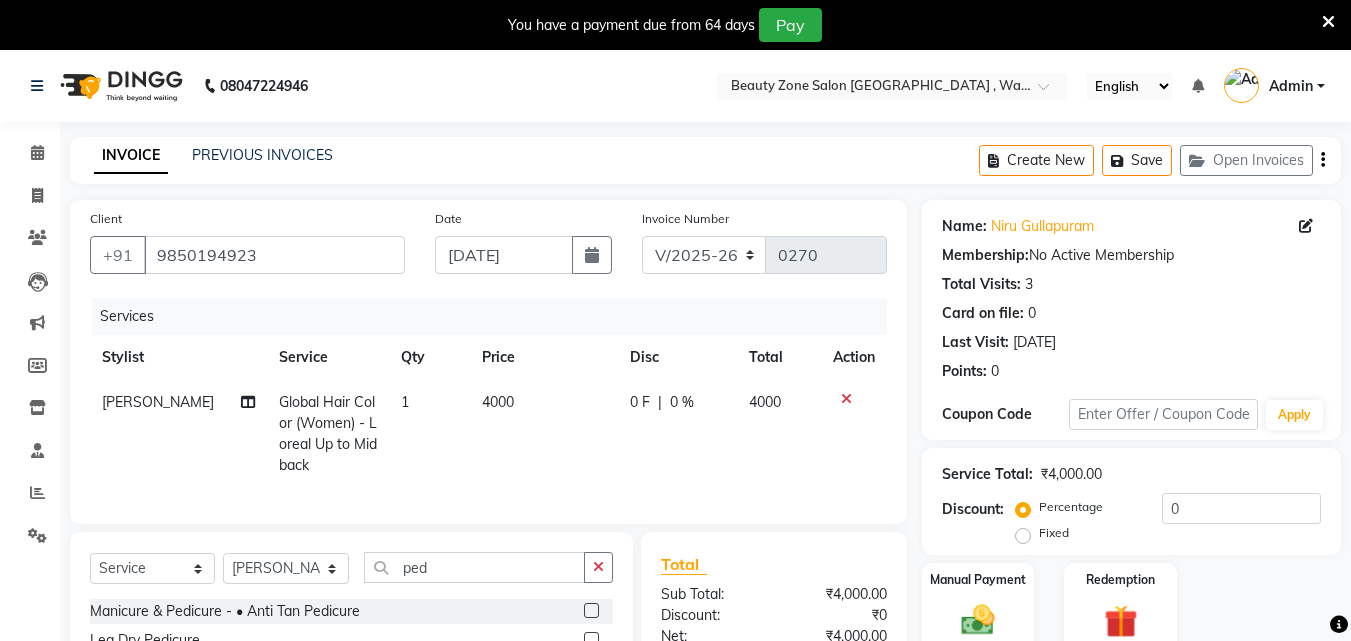 click 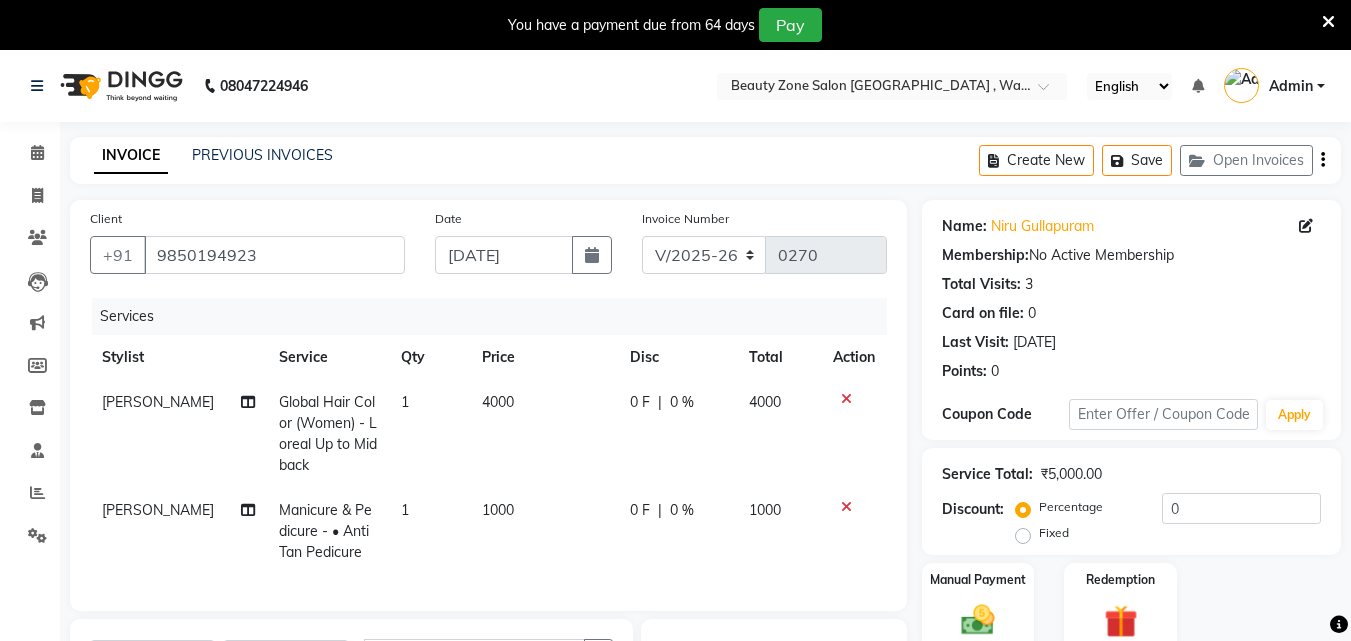 click on "Client [PHONE_NUMBER] Date [DATE] Invoice Number V/2025 V/[PHONE_NUMBER] Services Stylist Service Qty Price Disc Total Action [PERSON_NAME] Global Hair Color (Women) - Loreal Up to Mid back 1 4000 0 F | 0 % 4000 [PERSON_NAME] Manicure & Pedicure  -  • Anti Tan Pedicure 1 1000 0 F | 0 % 1000" 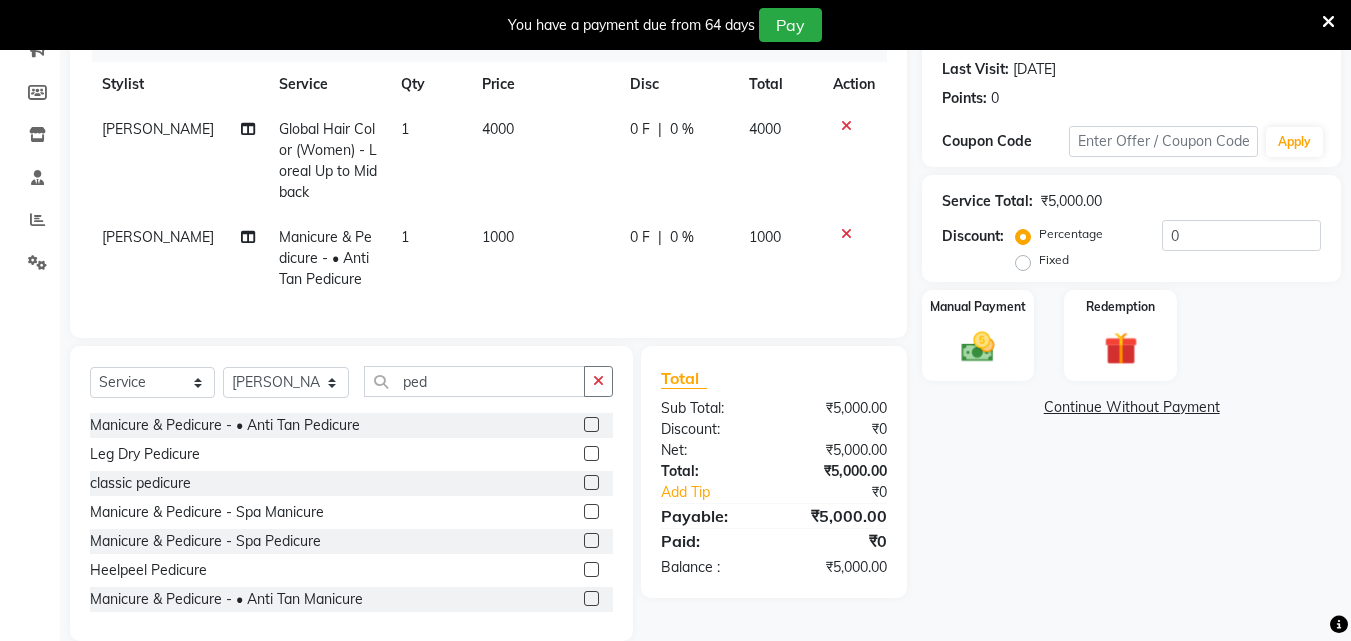 scroll, scrollTop: 318, scrollLeft: 0, axis: vertical 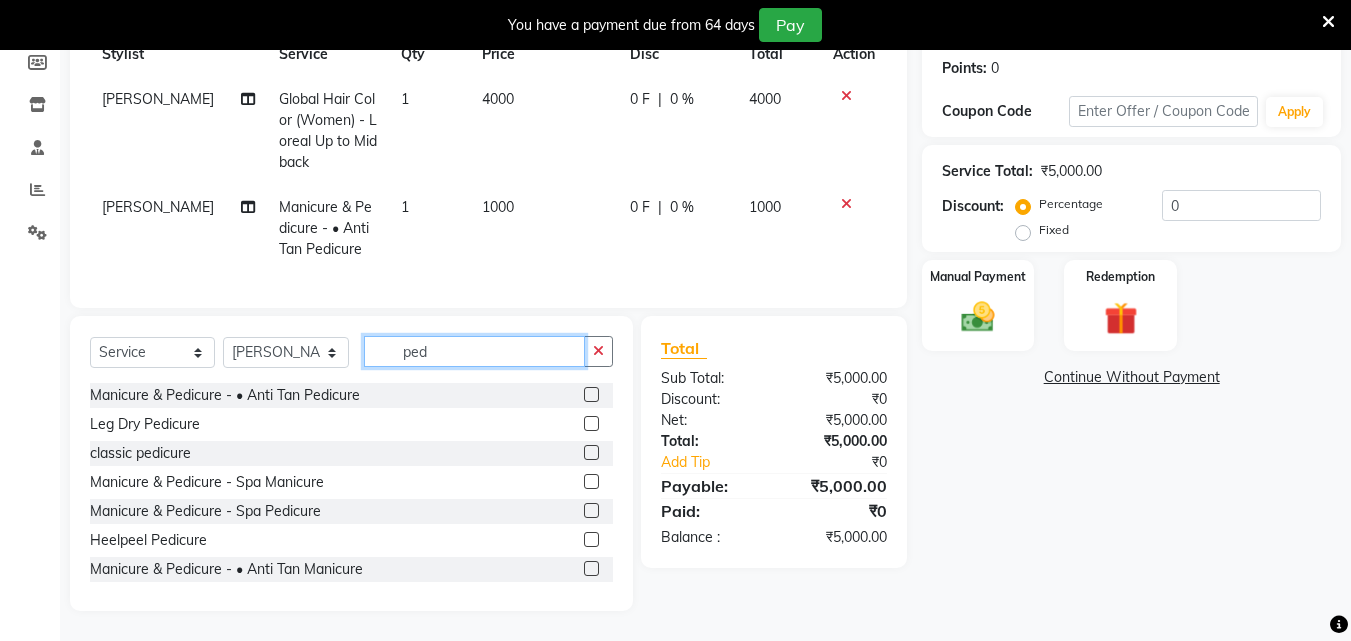 click on "ped" 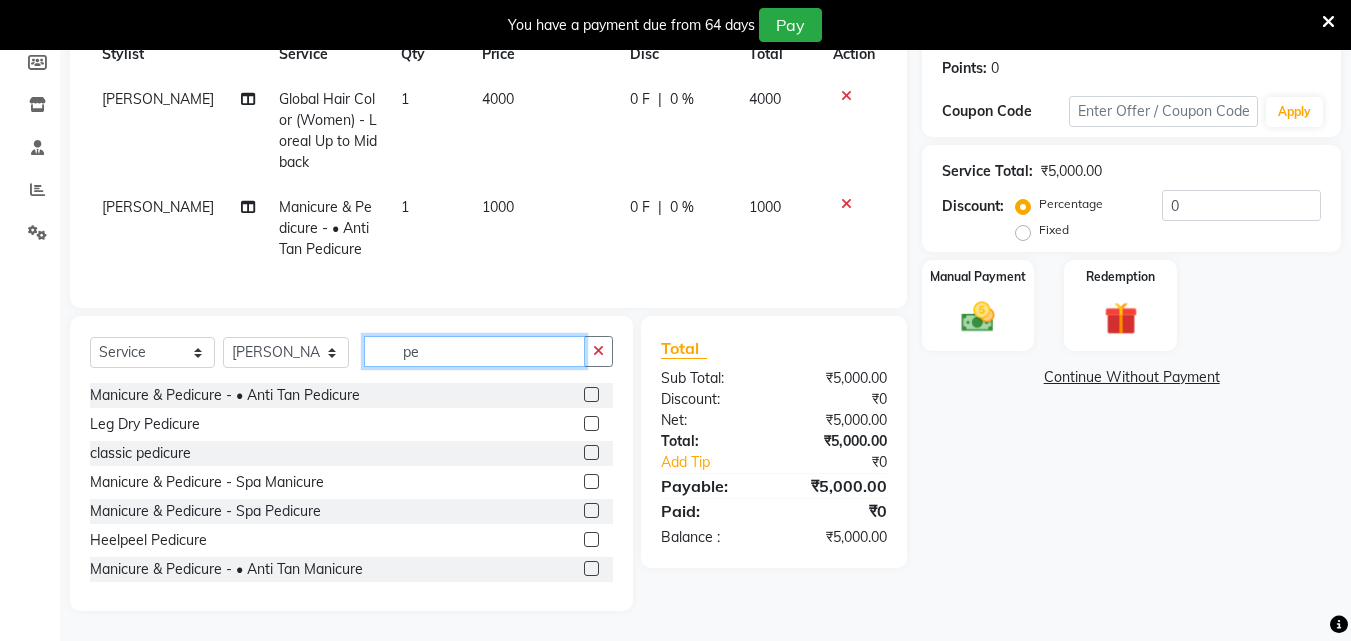 type on "p" 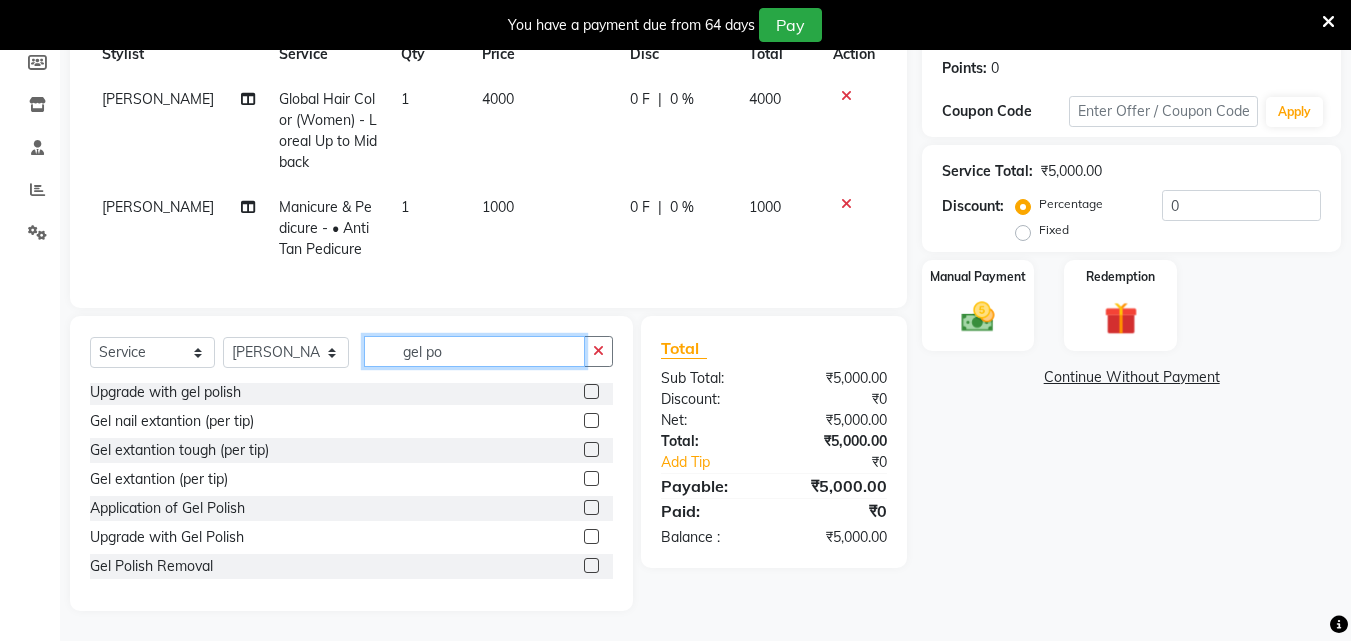 scroll, scrollTop: 90, scrollLeft: 0, axis: vertical 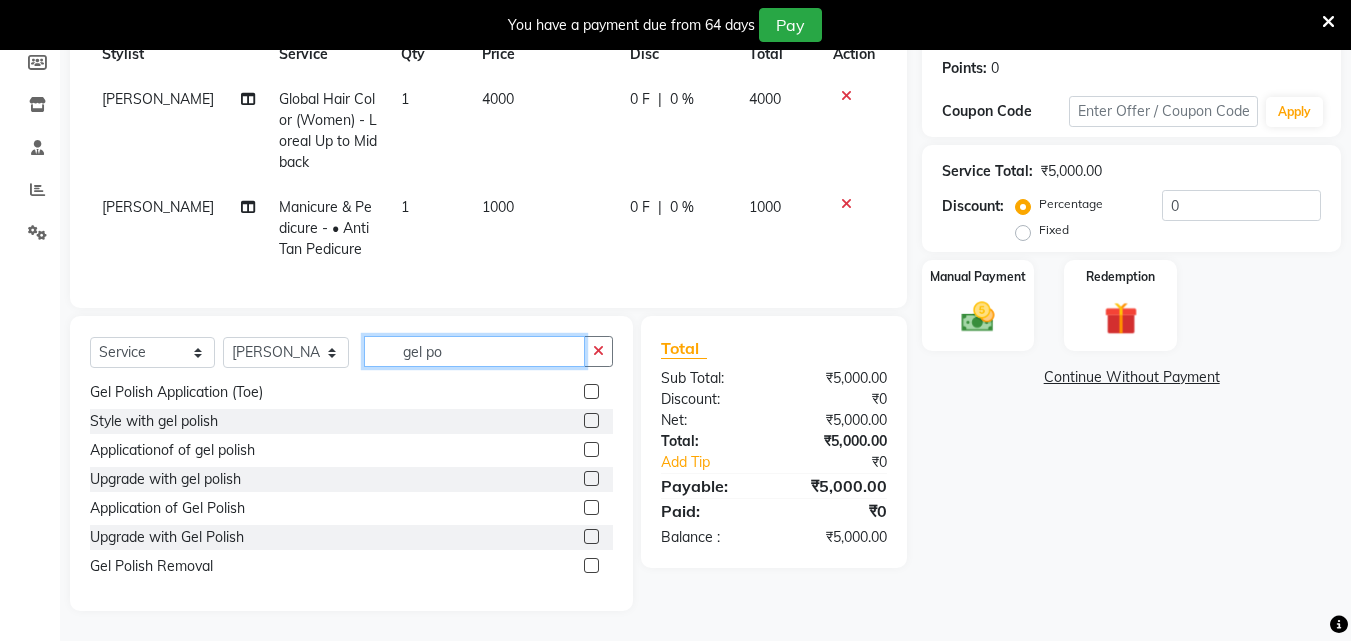 type on "gel po" 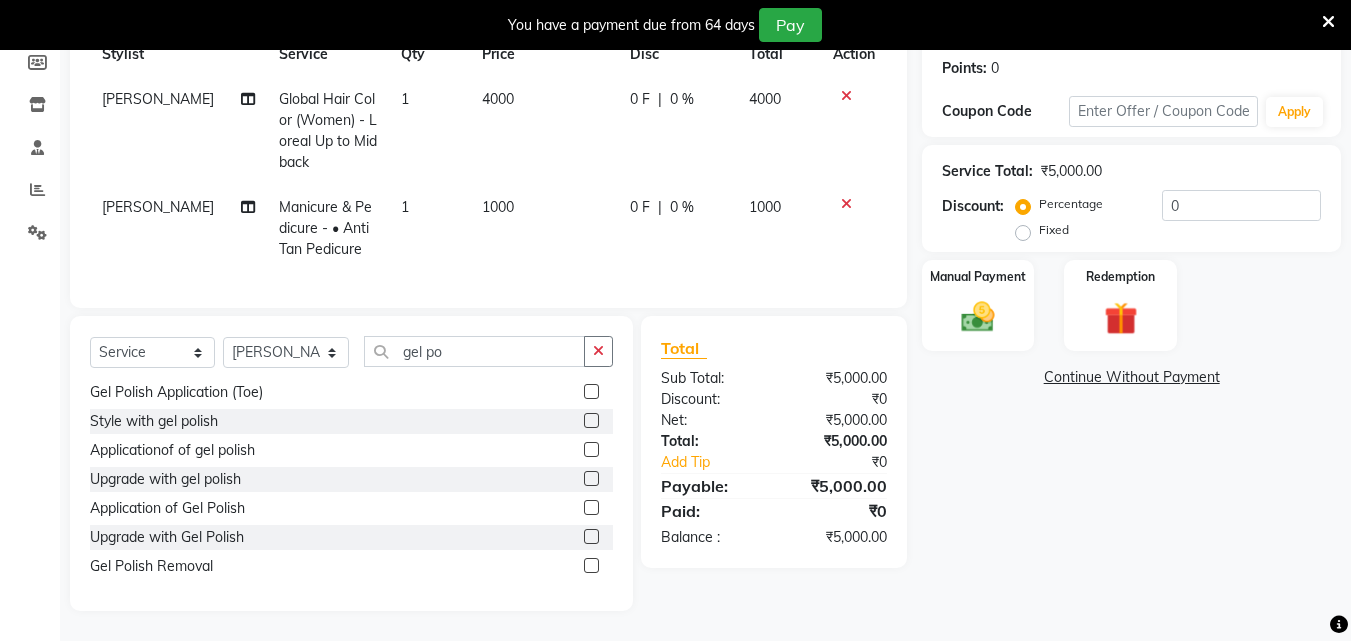 click 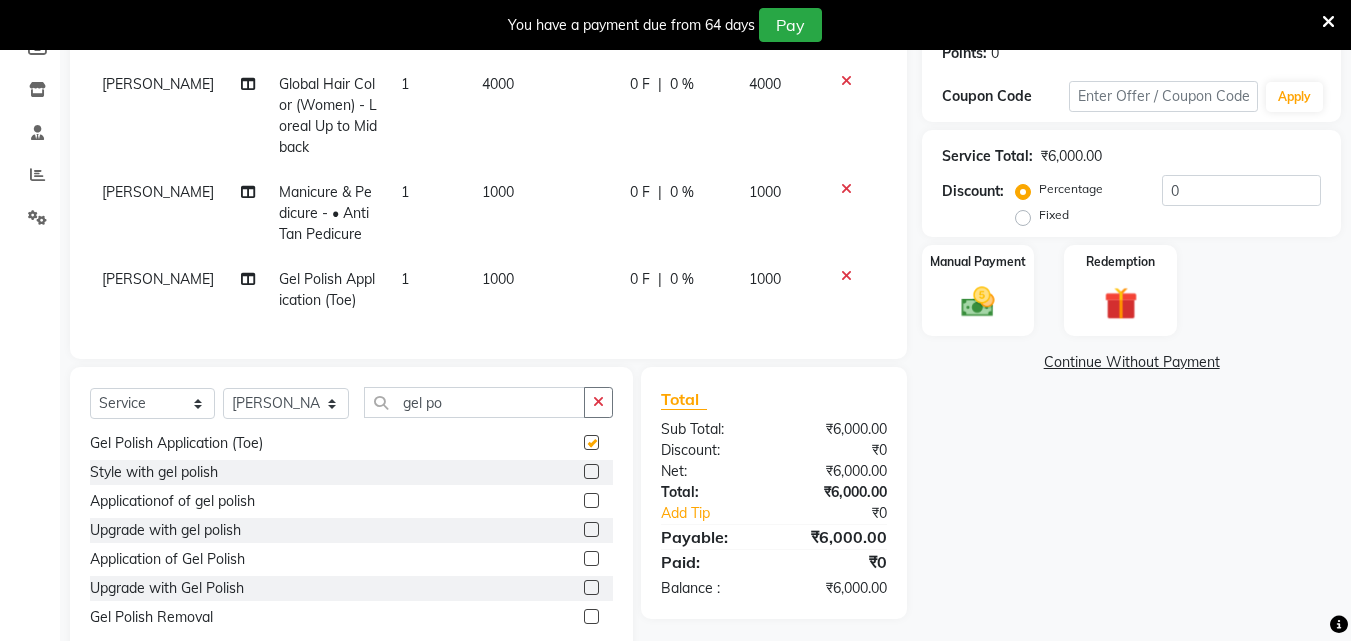 checkbox on "false" 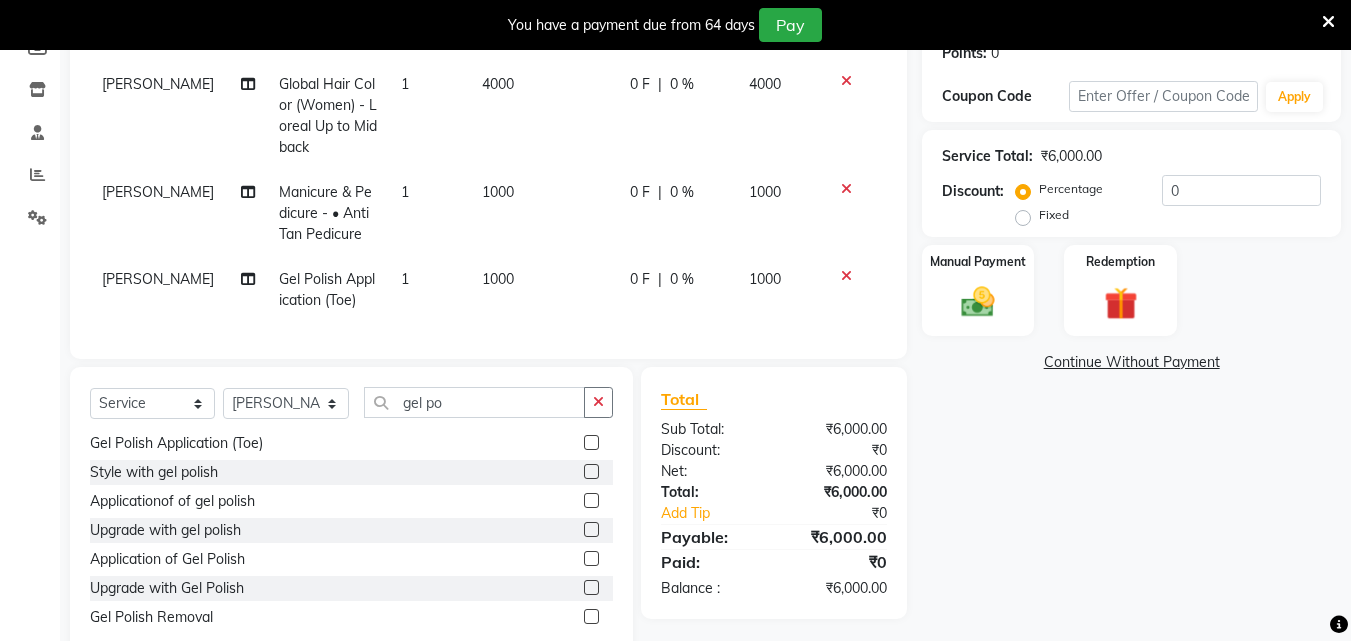 click on "0 F | 0 %" 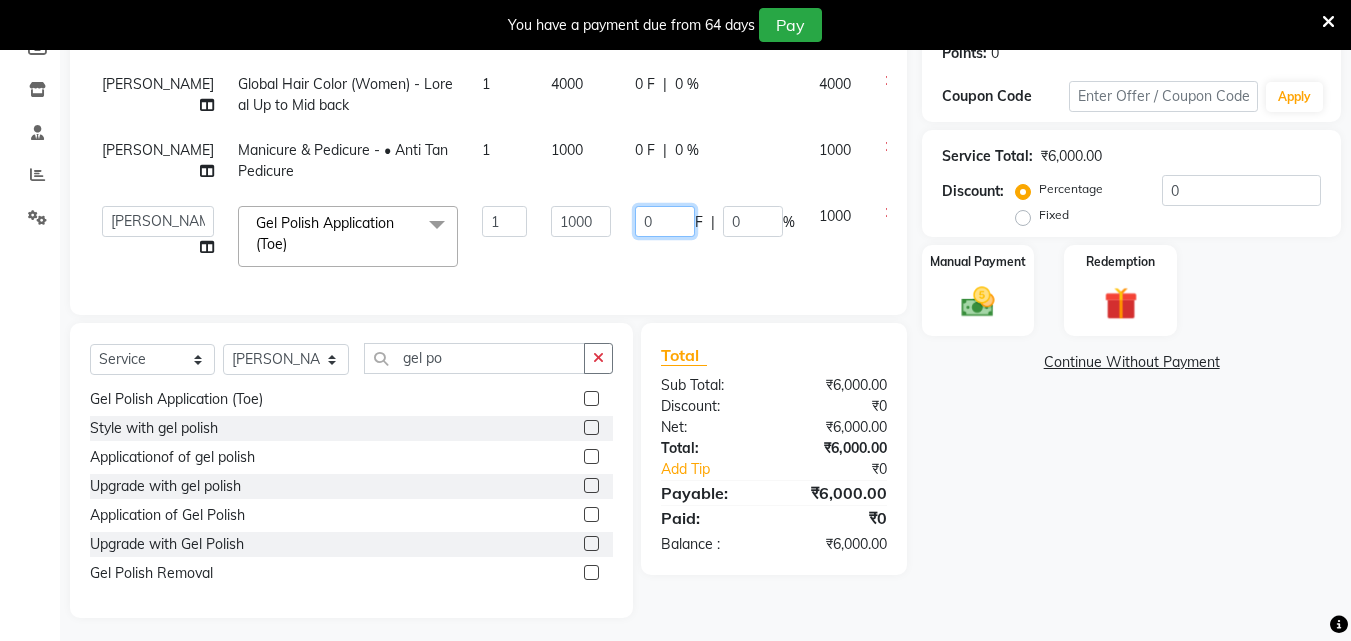 click on "0" 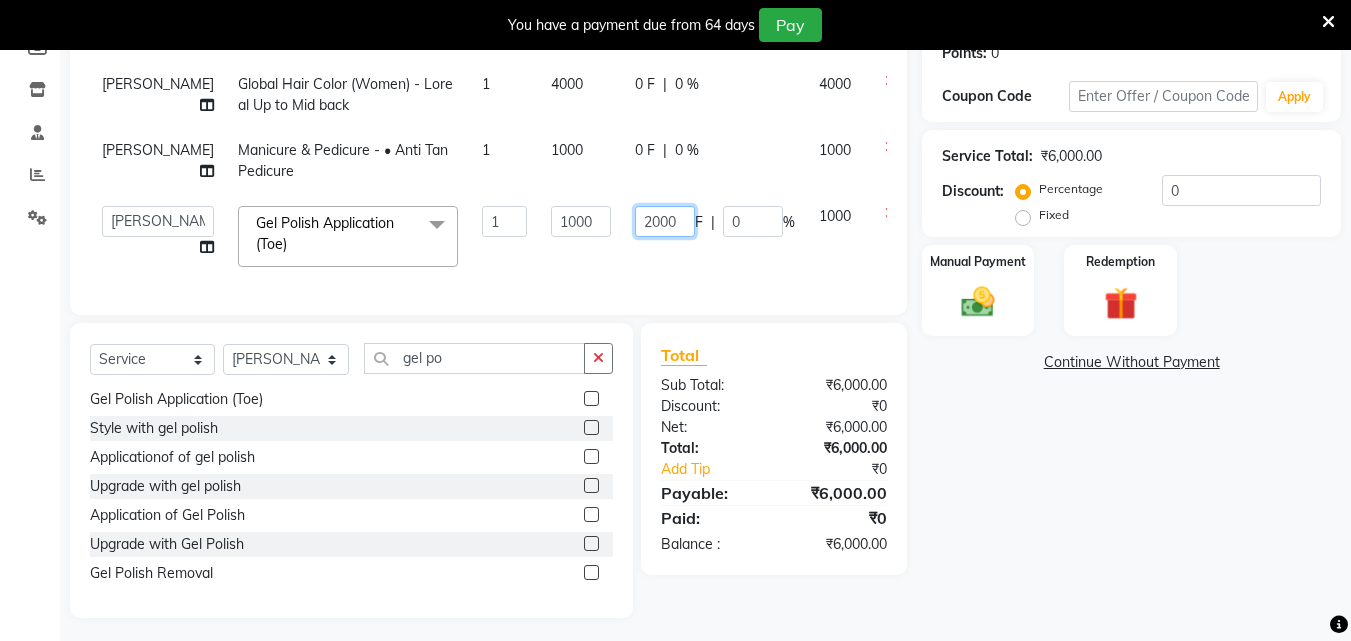 type on "200" 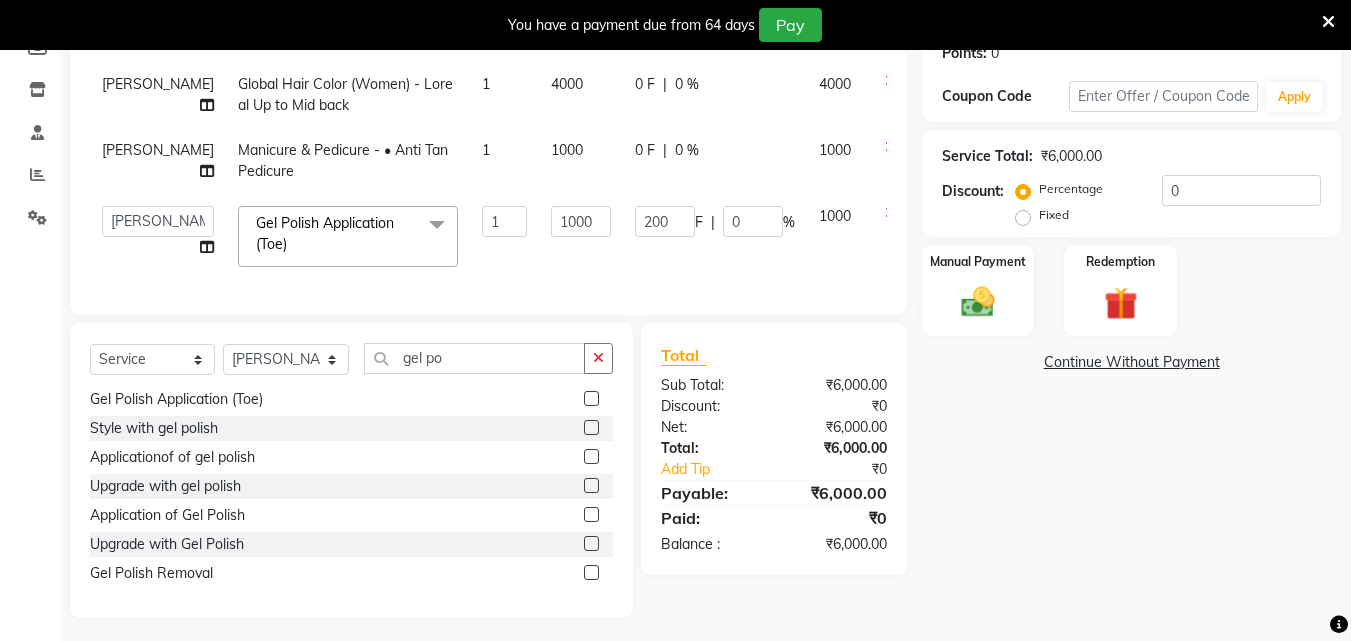 click on "Name: [PERSON_NAME] Membership:  No Active Membership  Total Visits:  3 Card on file:  0 Last Visit:   [DATE] Points:   0  Coupon Code Apply Service Total:  ₹6,000.00  Discount:  Percentage   Fixed  0 Manual Payment Redemption  Continue Without Payment" 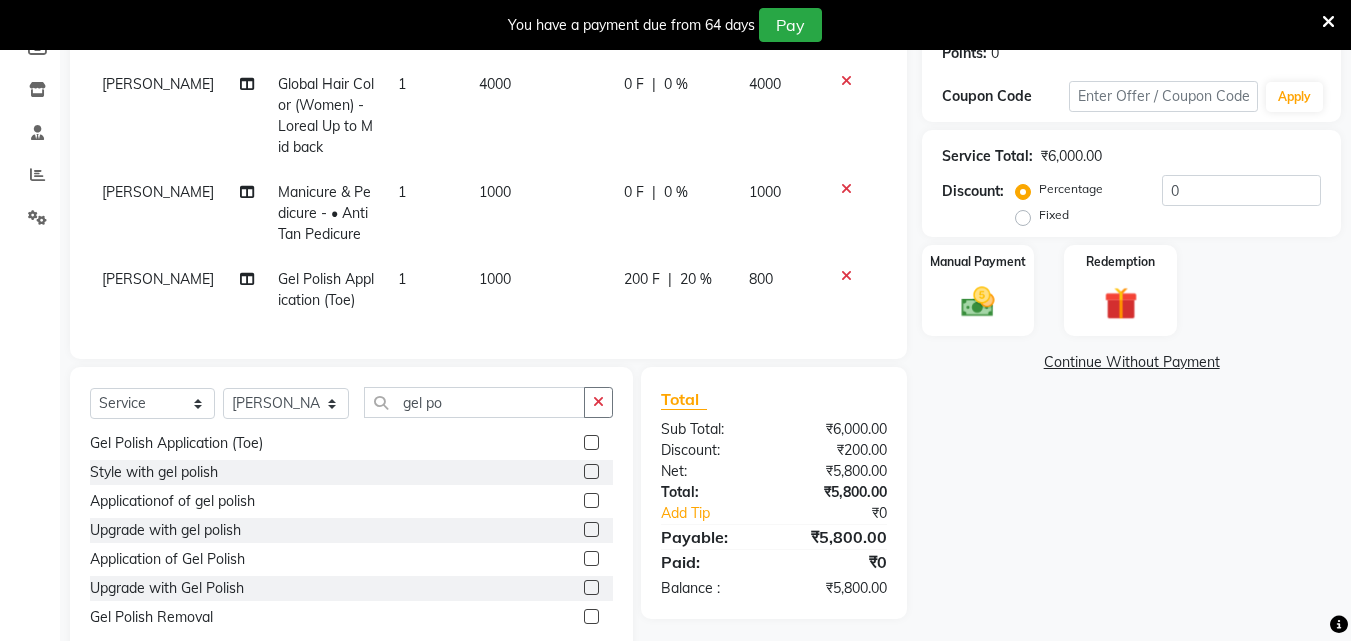 click on "200 F | 20 %" 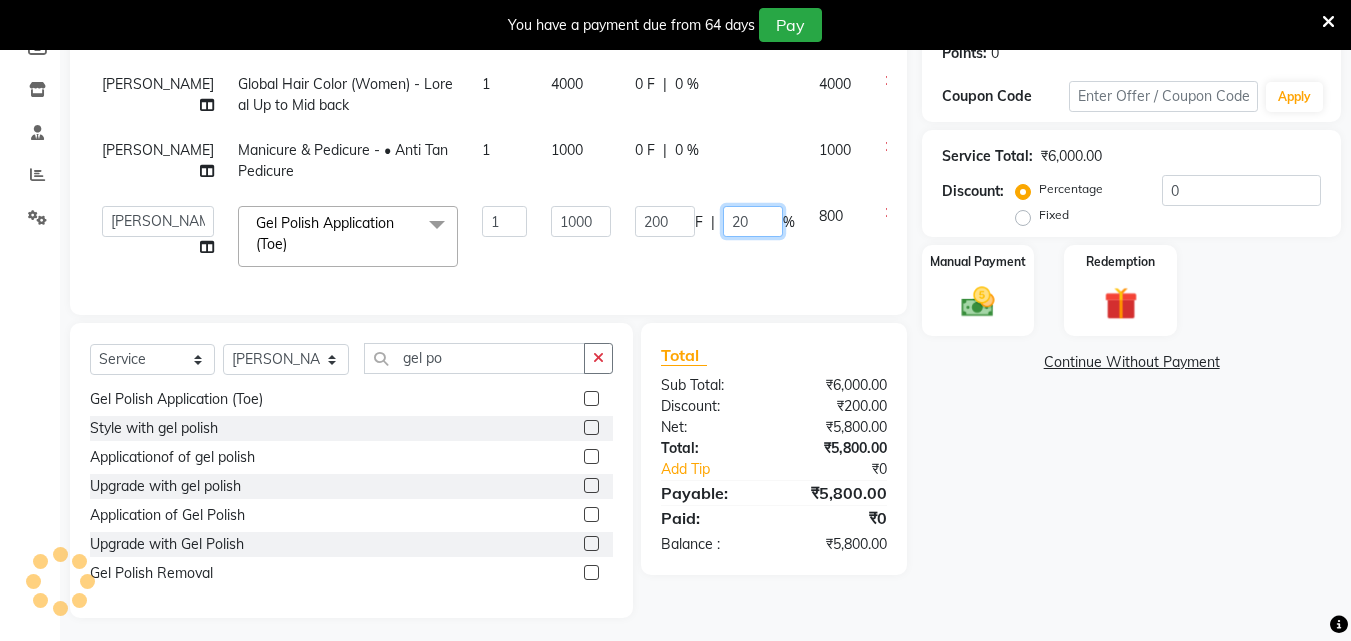 click on "20" 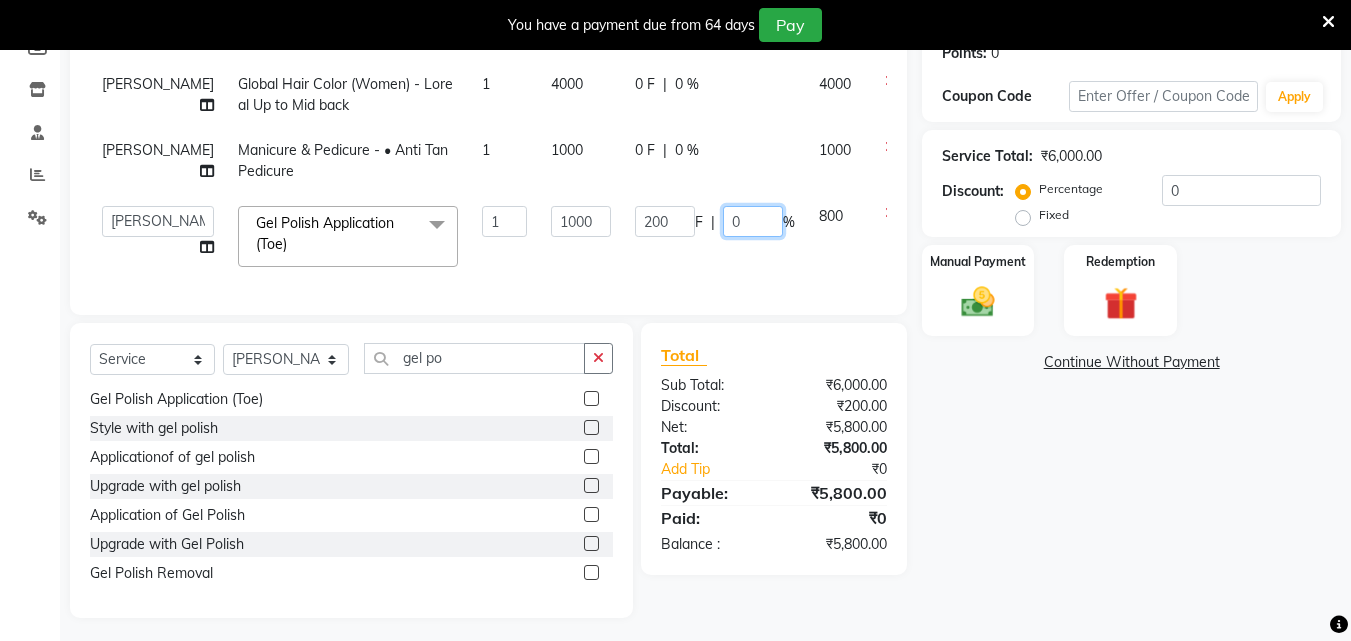 type on "10" 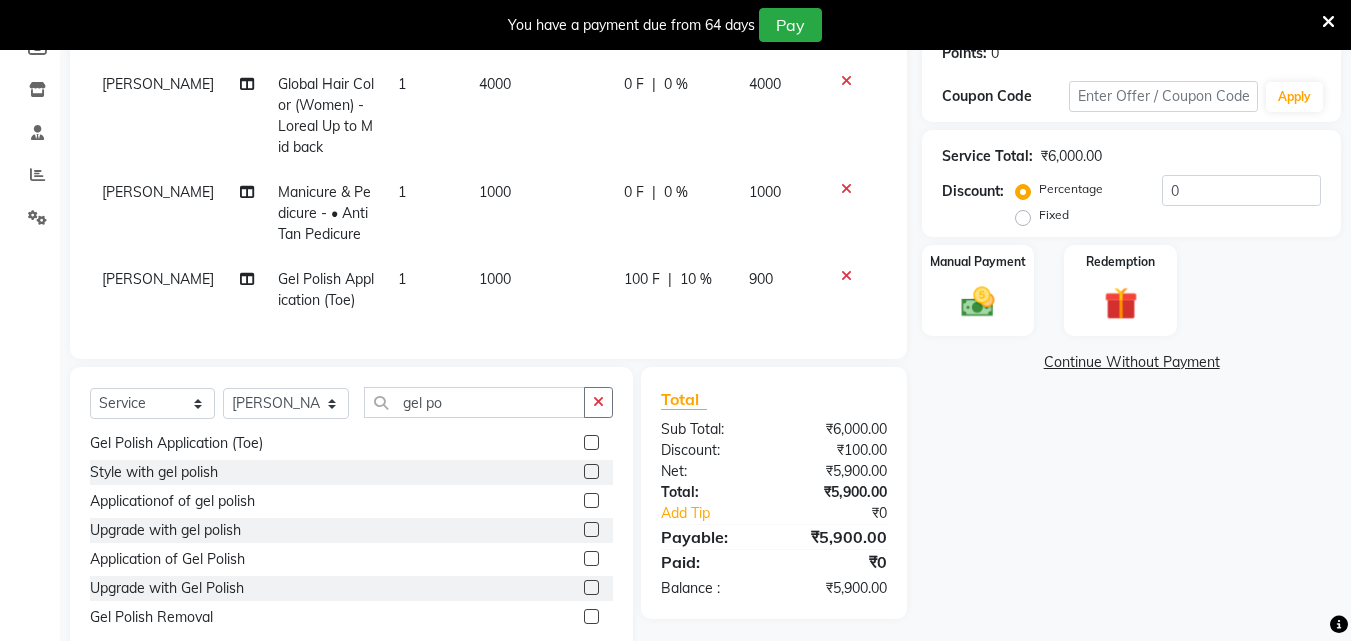 click on "[PERSON_NAME] Gel Polish Application (Toe) 1 1000 100 F | 10 % 900" 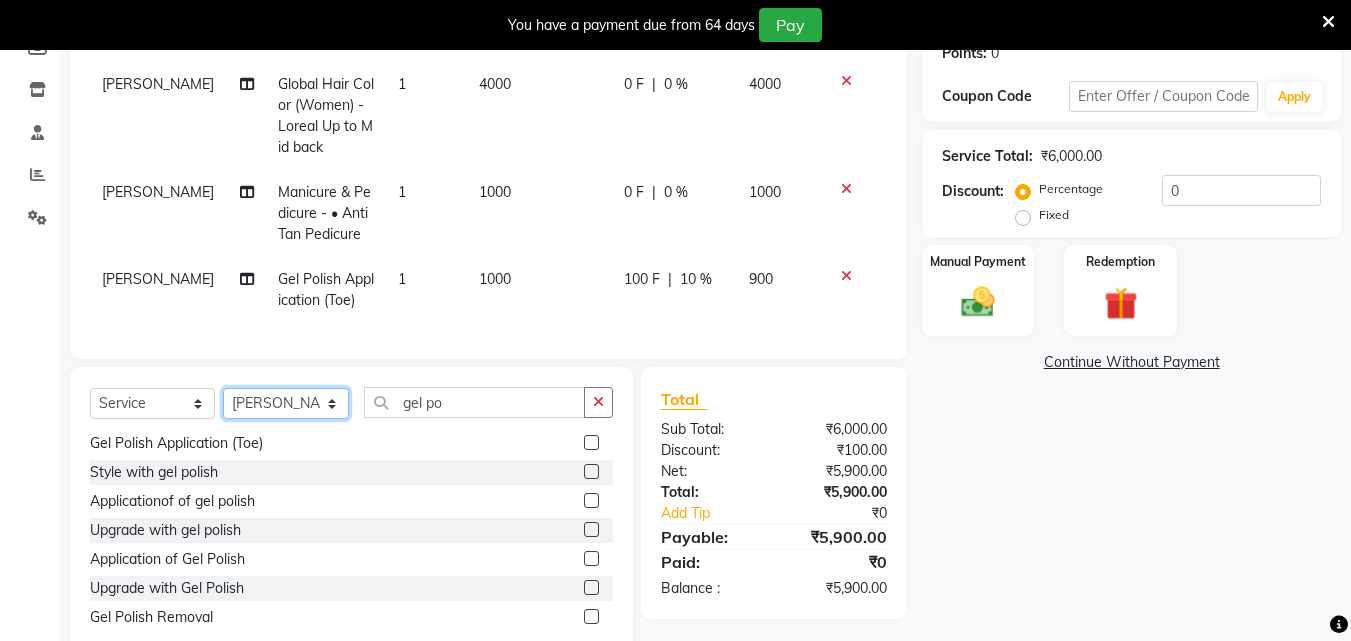 click on "Select Stylist [PERSON_NAME] [PERSON_NAME] [PERSON_NAME] [PERSON_NAME]" 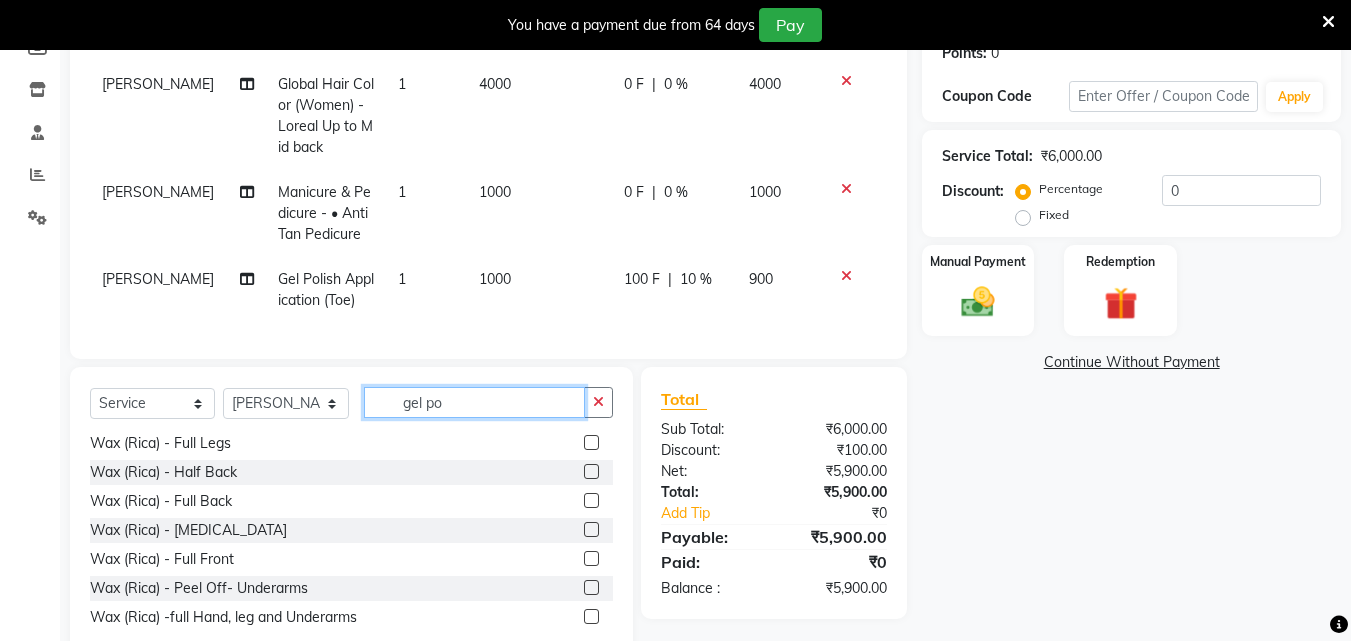 click on "gel po" 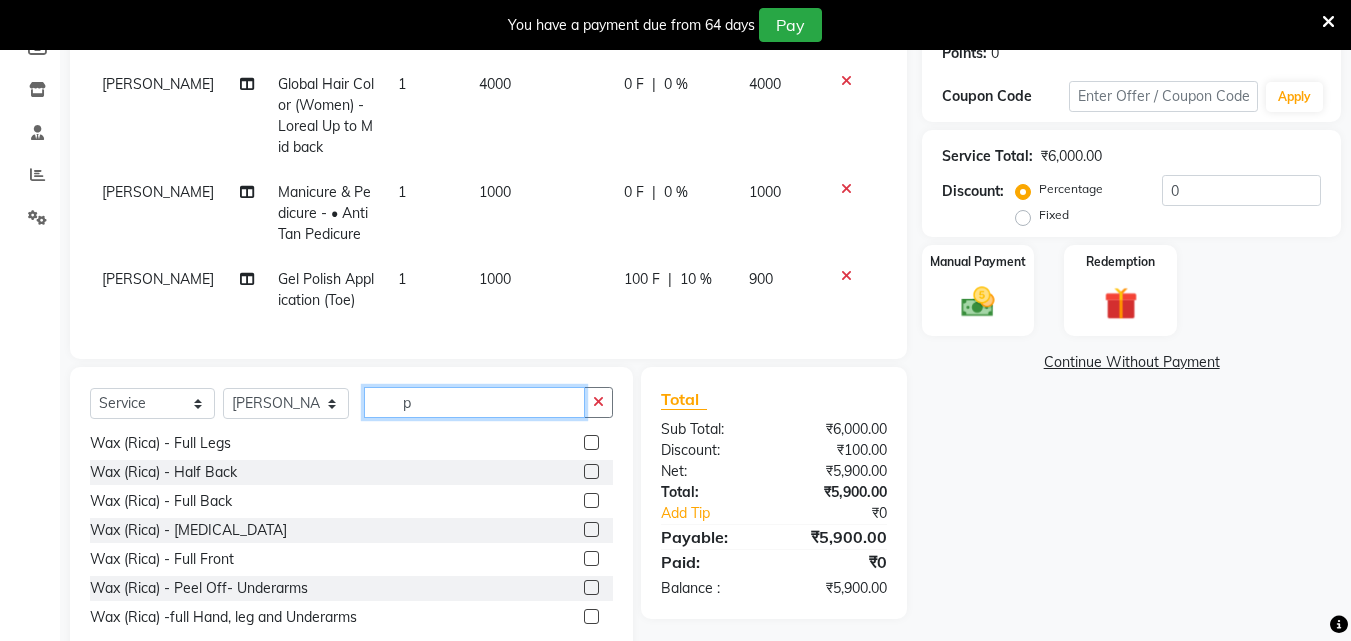 scroll, scrollTop: 0, scrollLeft: 0, axis: both 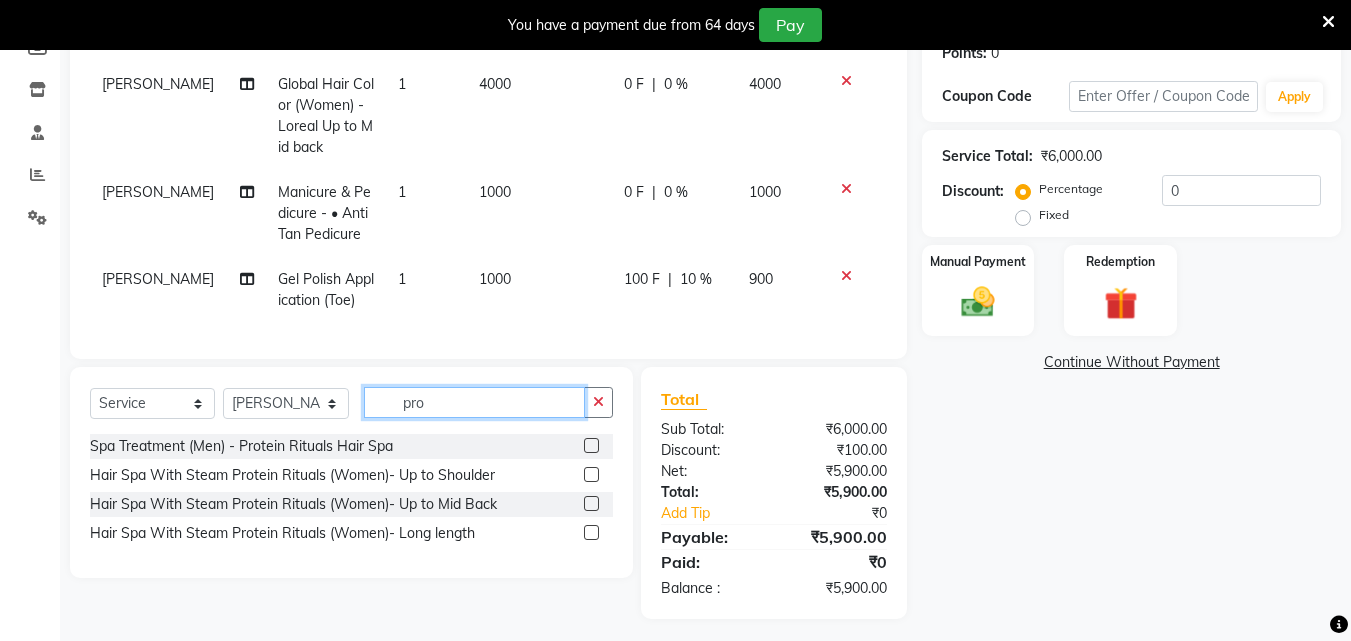 type on "pro" 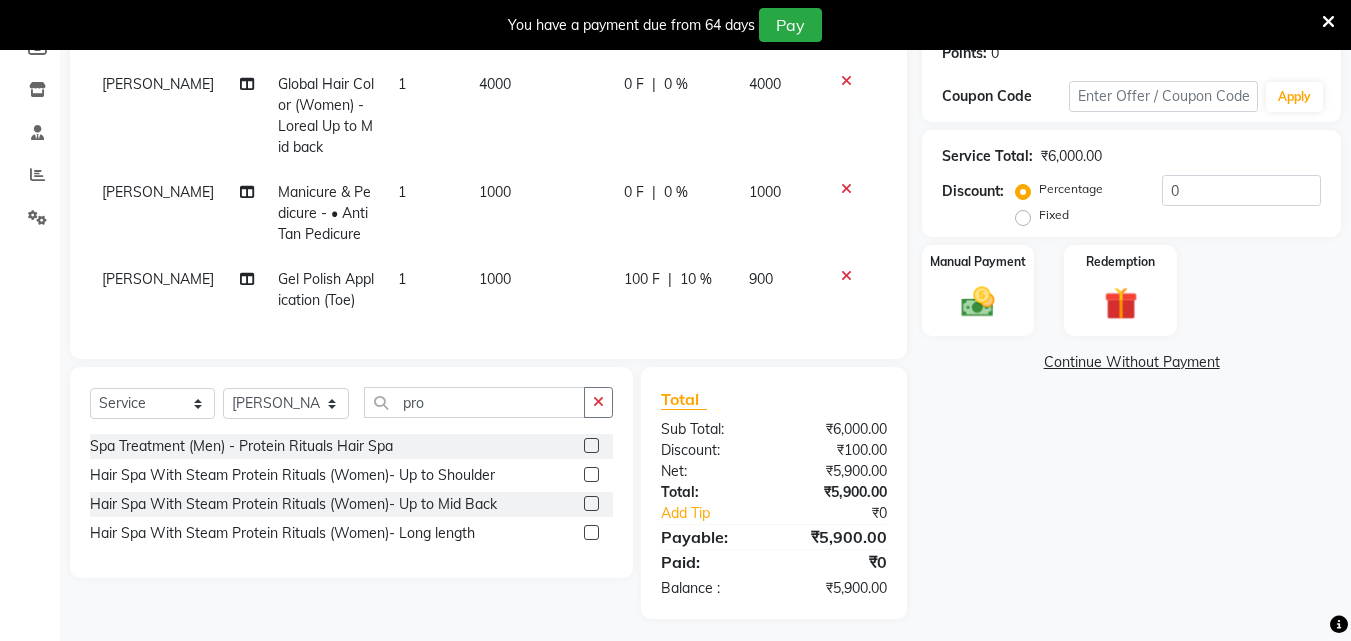 click 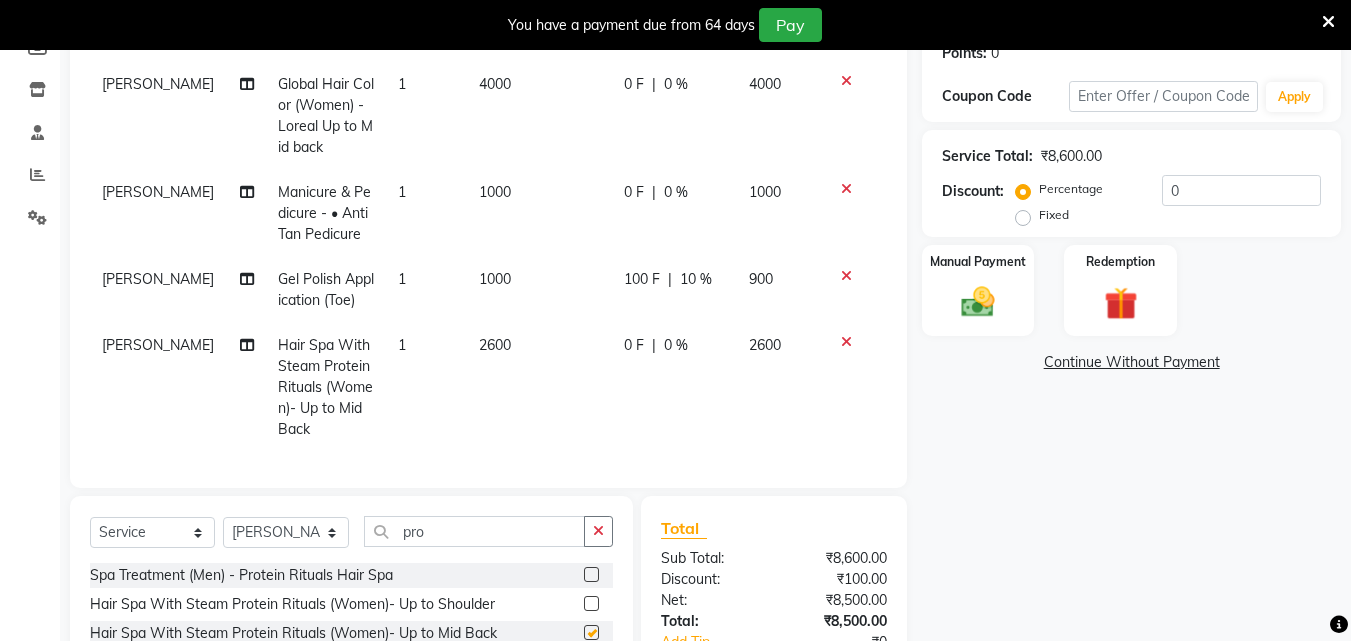 checkbox on "false" 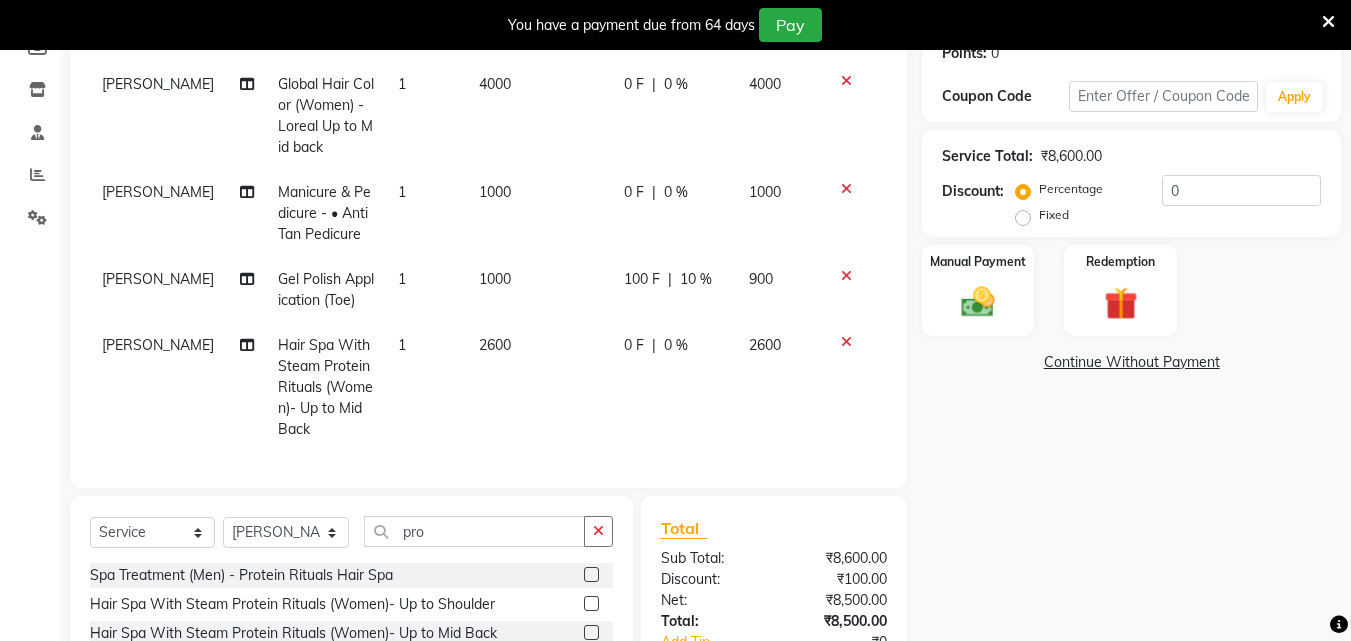 click 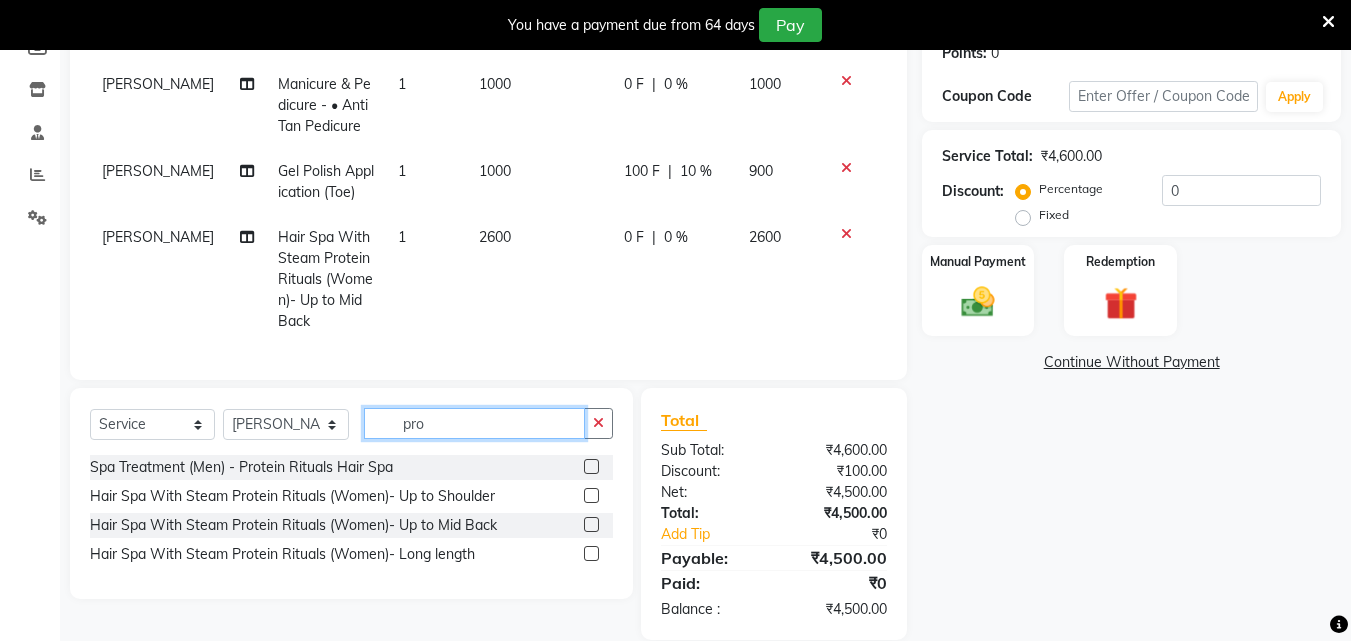 click on "pro" 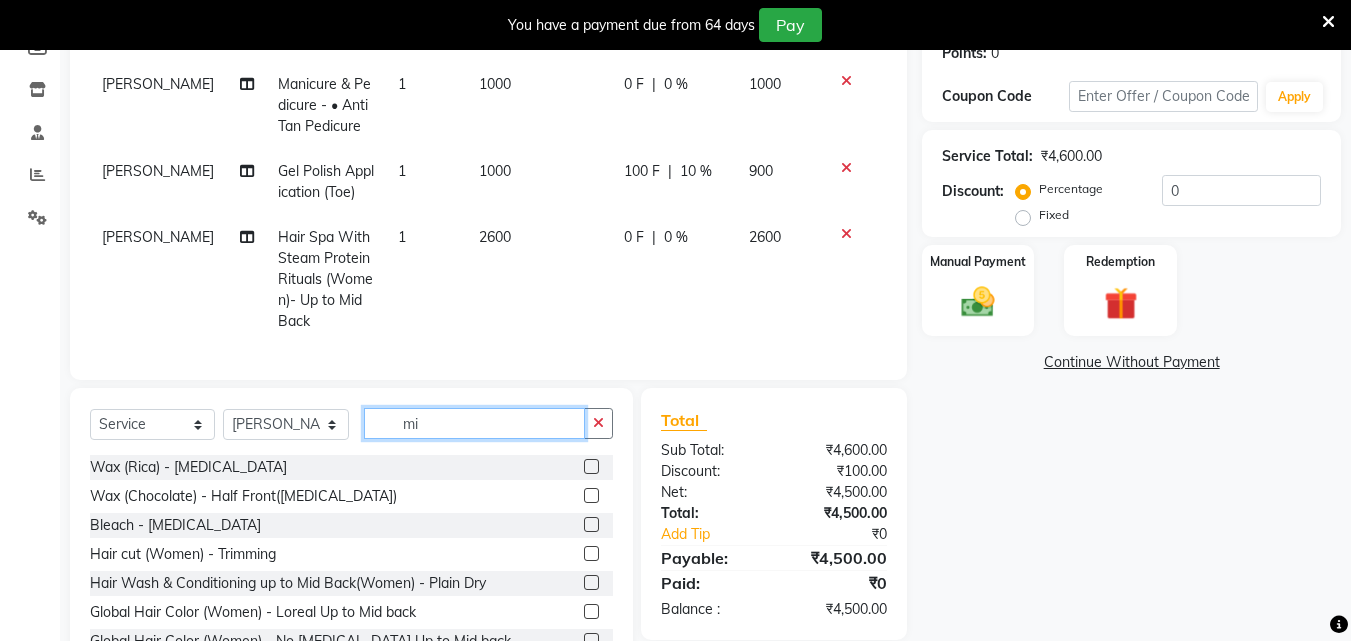 type on "m" 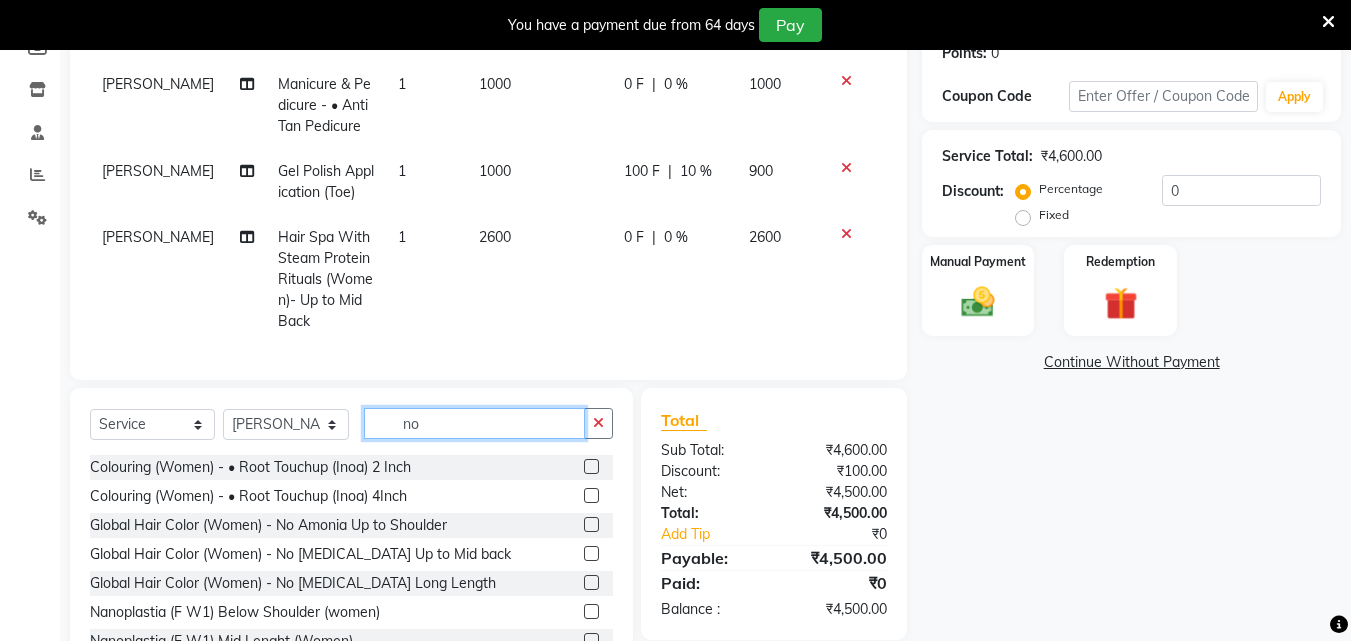 type on "no" 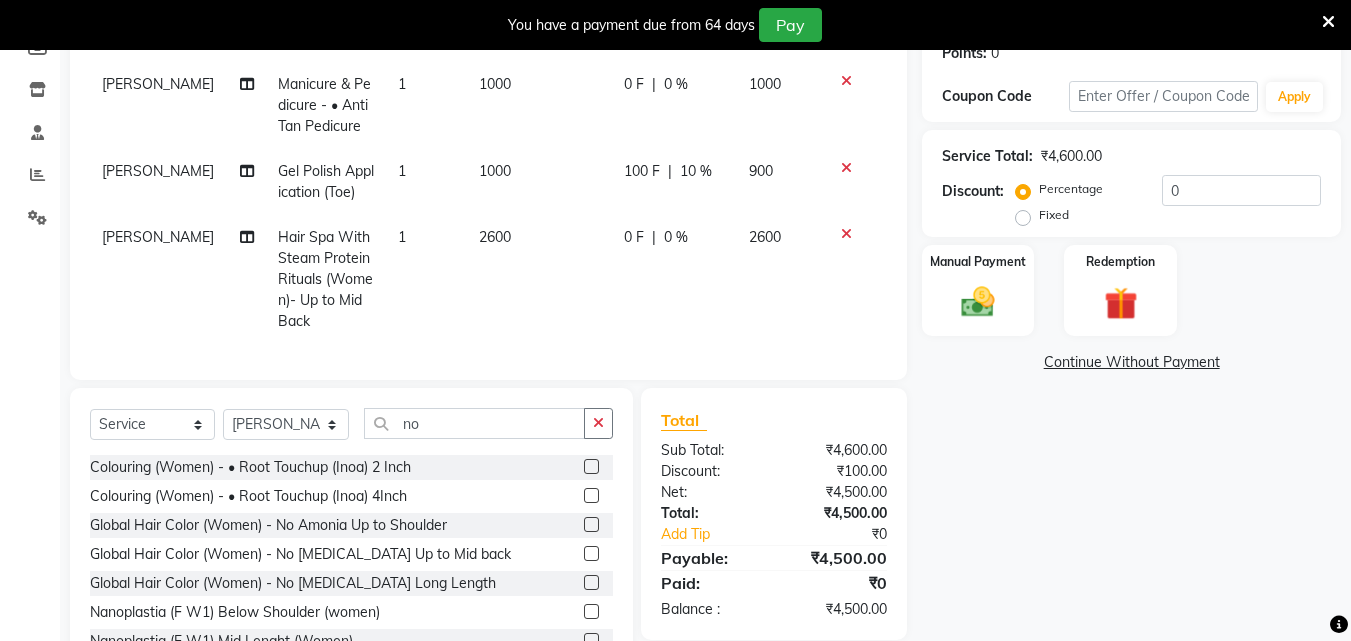 click 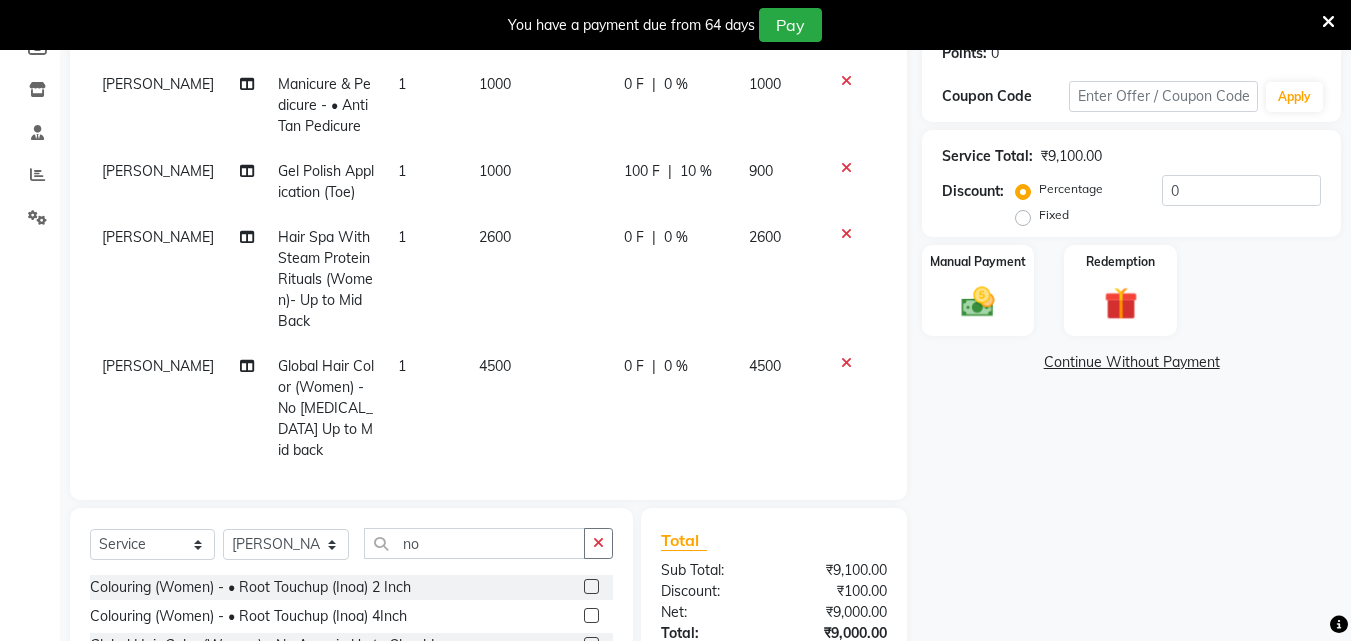 checkbox on "false" 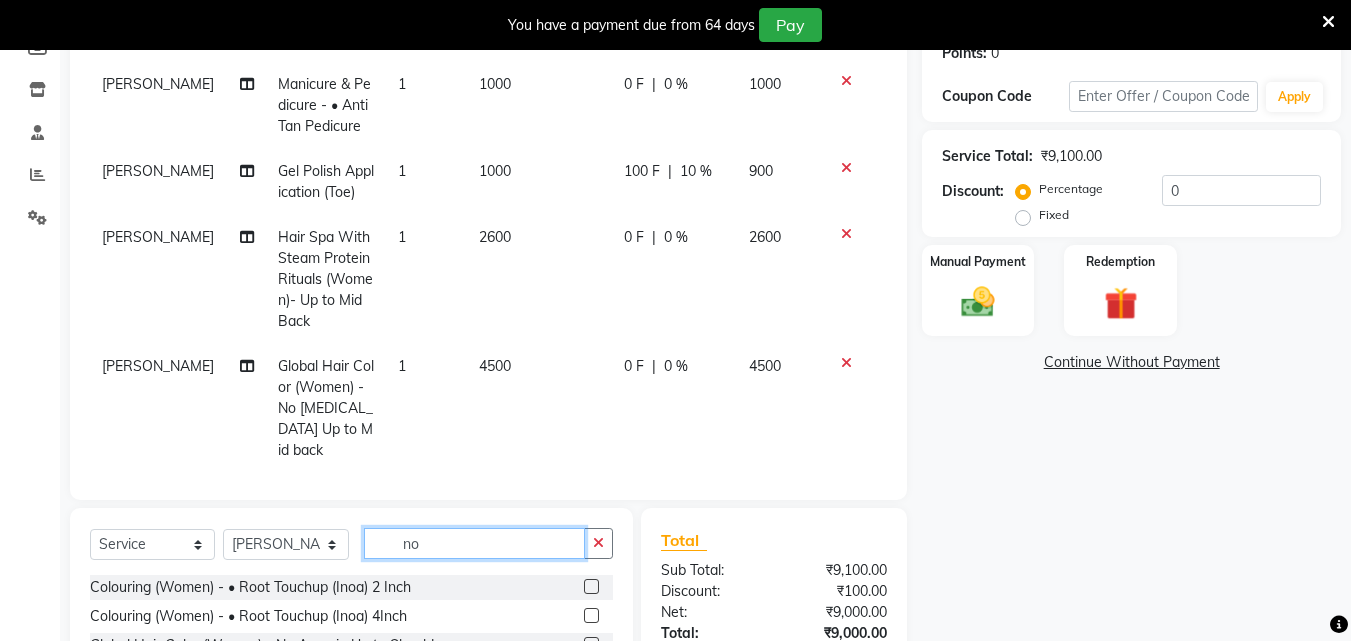 click on "no" 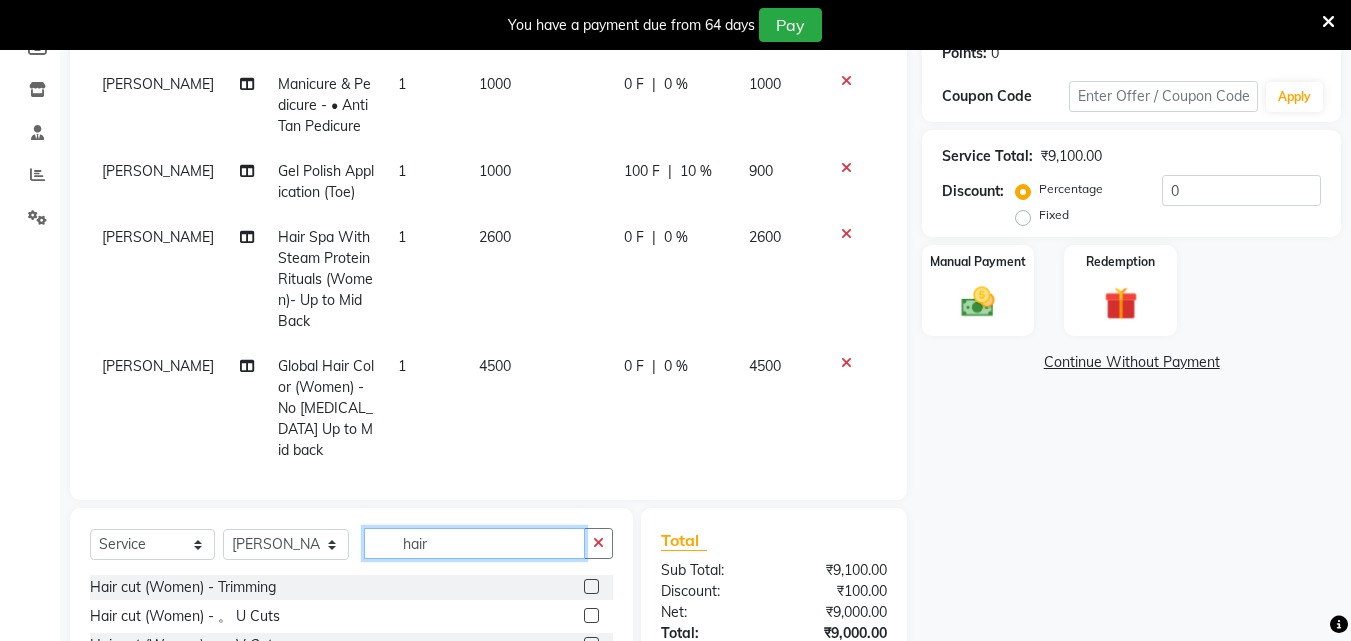 scroll, scrollTop: 510, scrollLeft: 0, axis: vertical 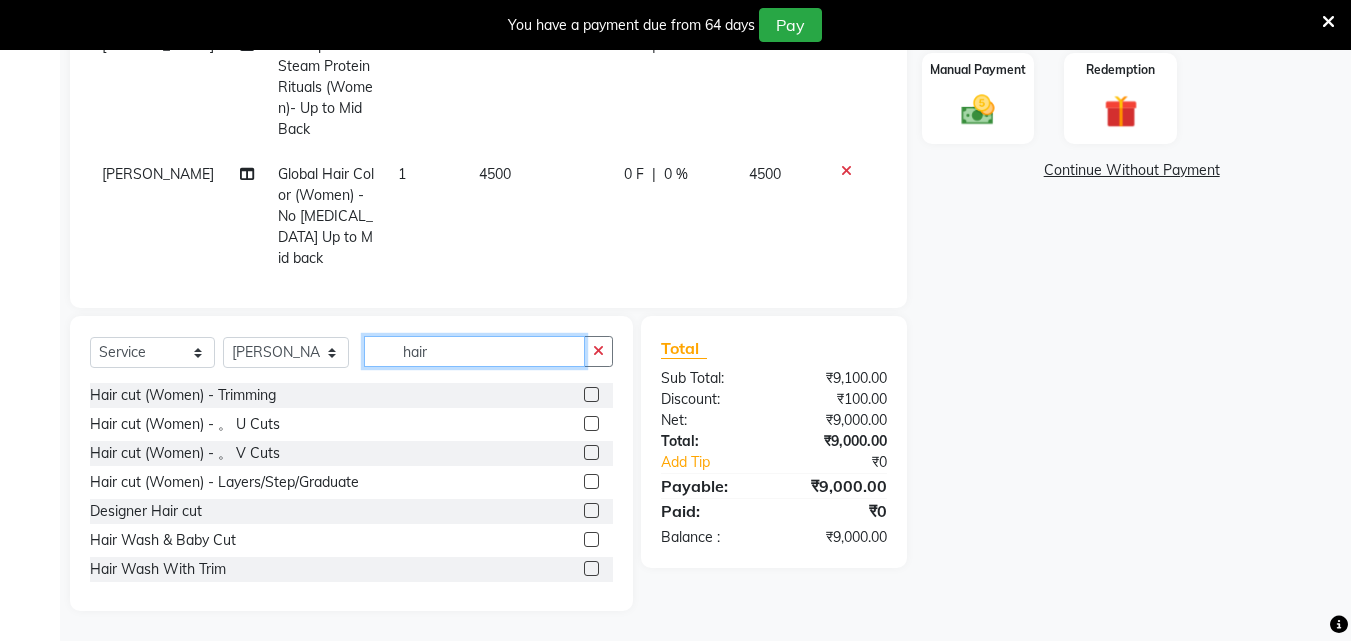 type on "hair" 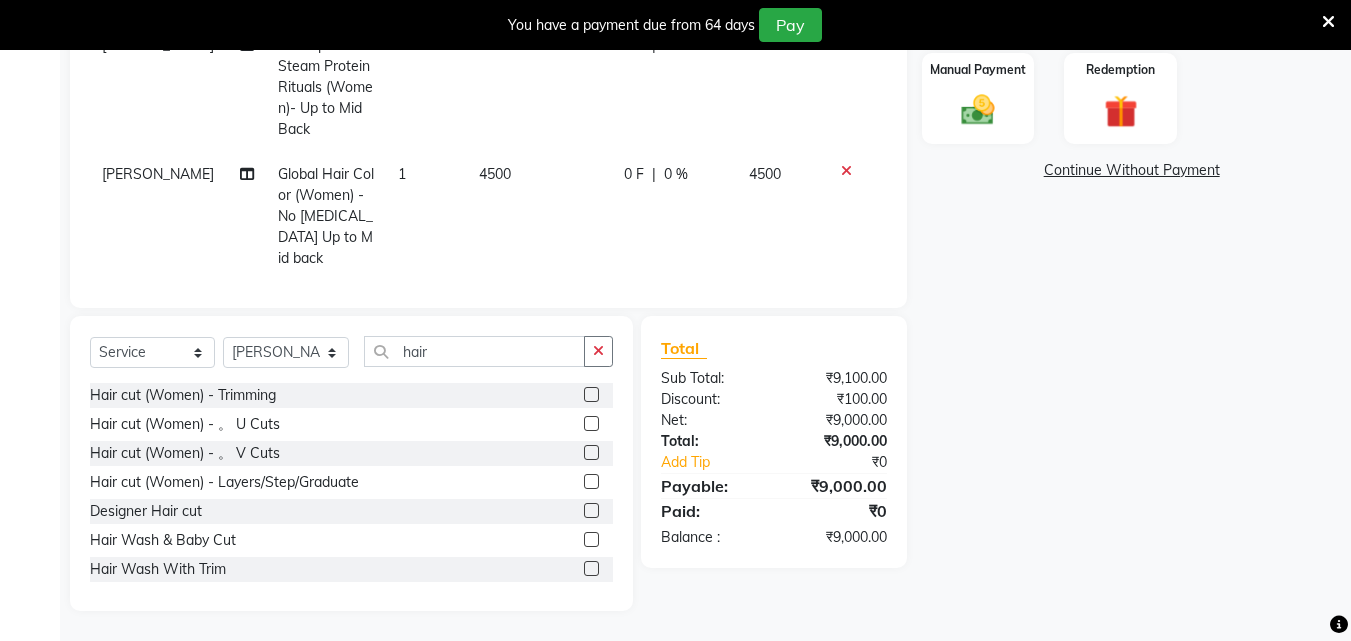click 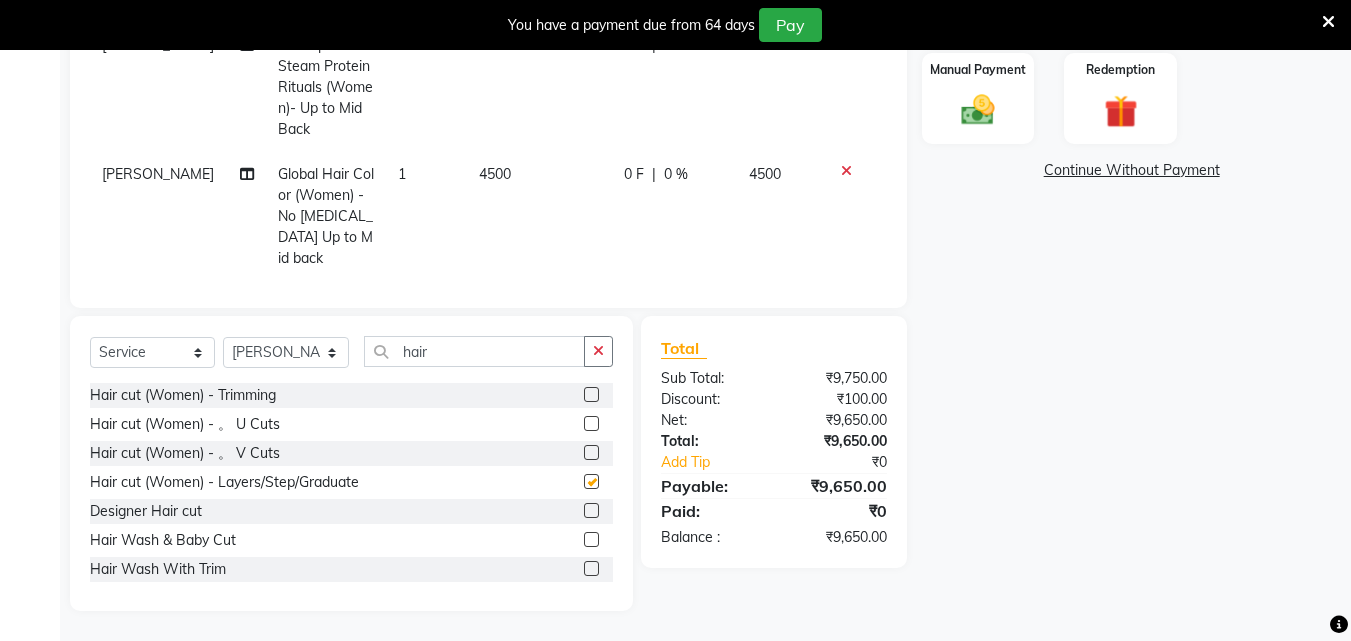 checkbox on "false" 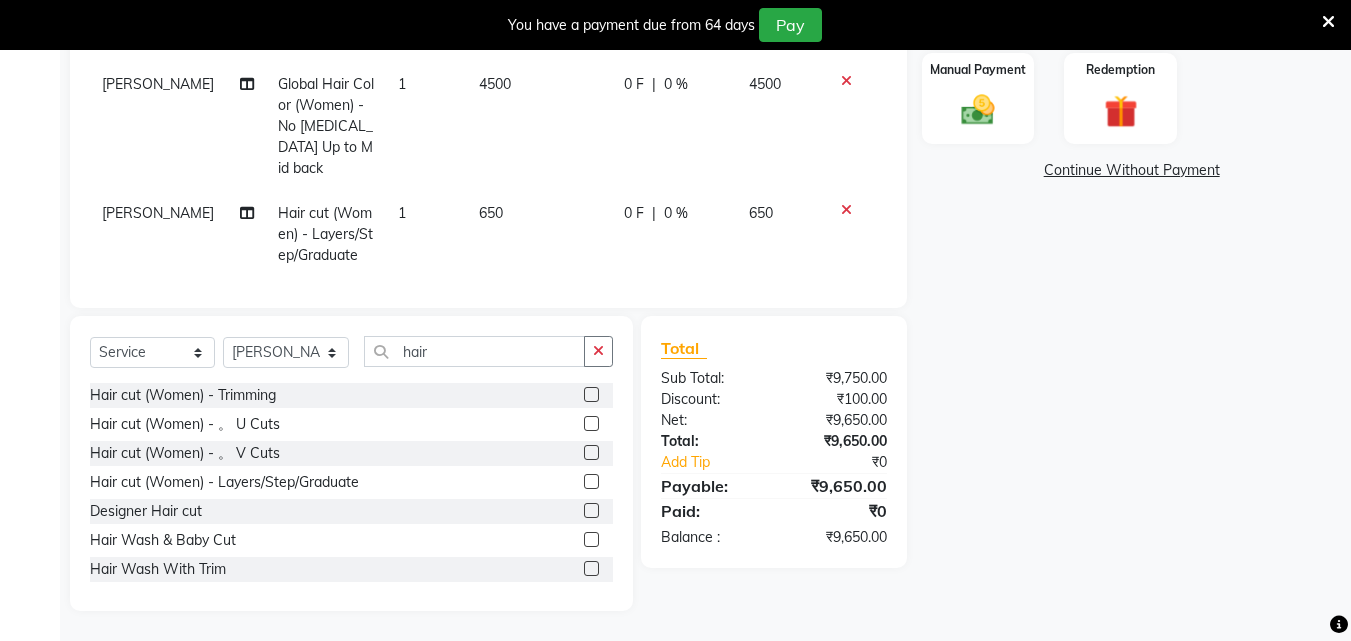 scroll, scrollTop: 111, scrollLeft: 0, axis: vertical 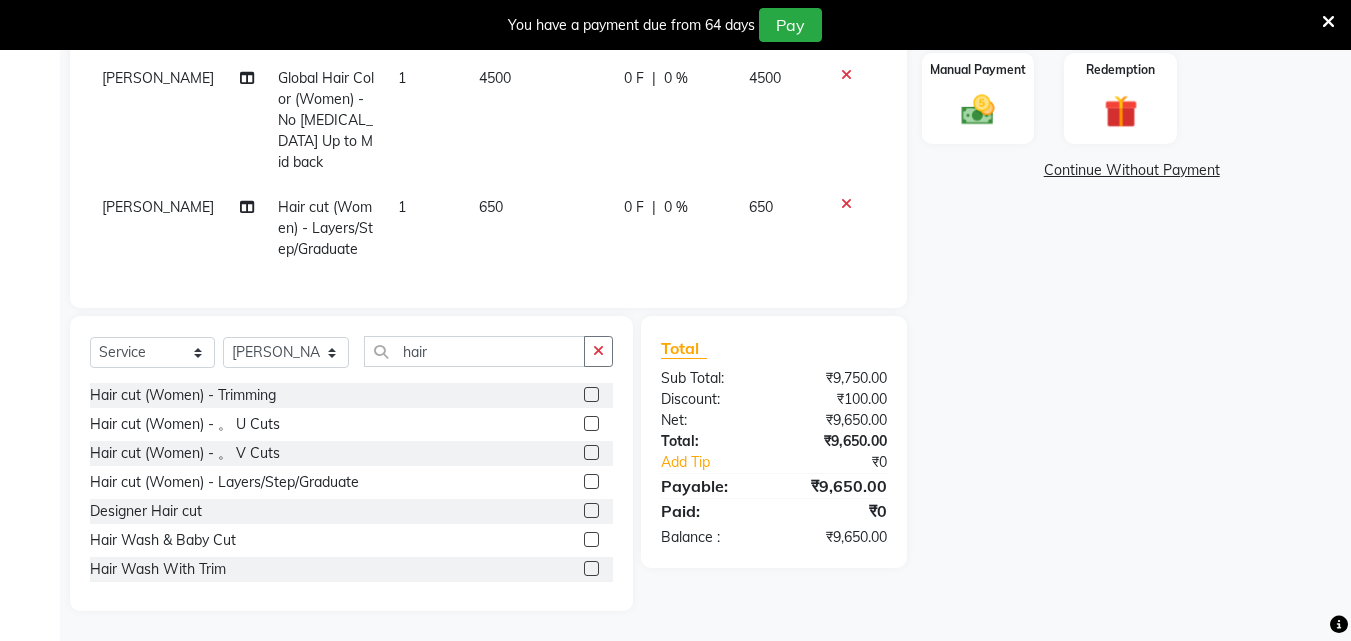 click on "0 F" 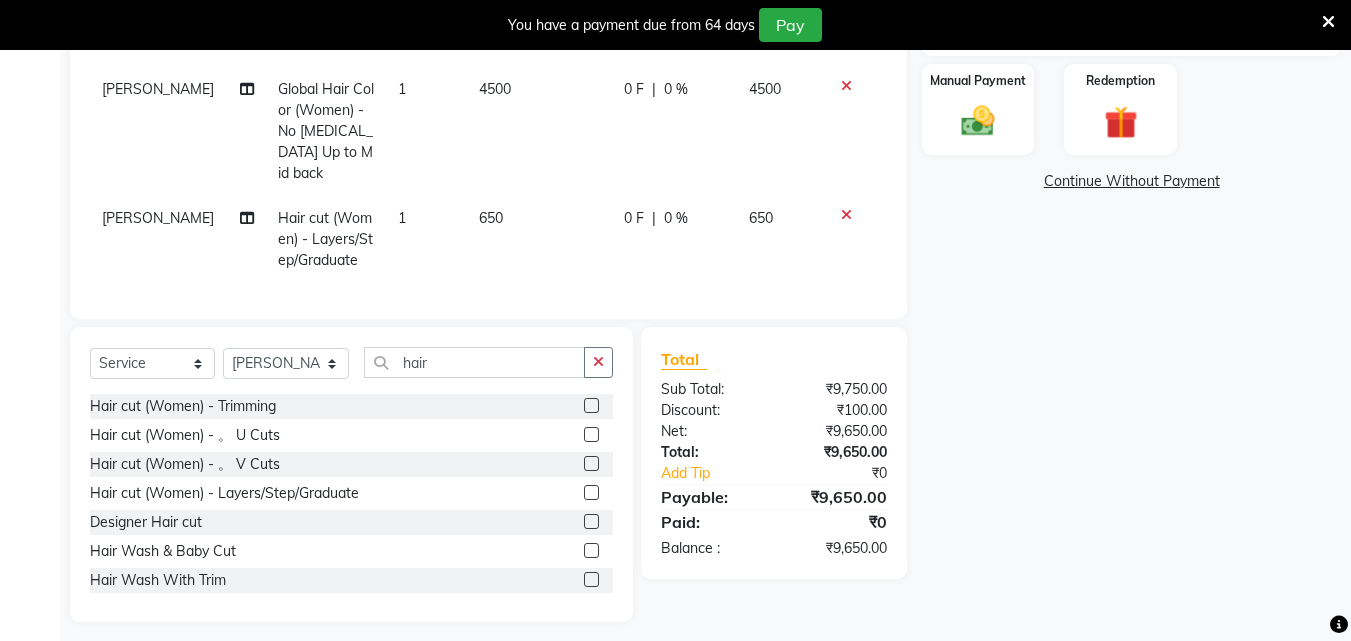 scroll, scrollTop: 0, scrollLeft: 0, axis: both 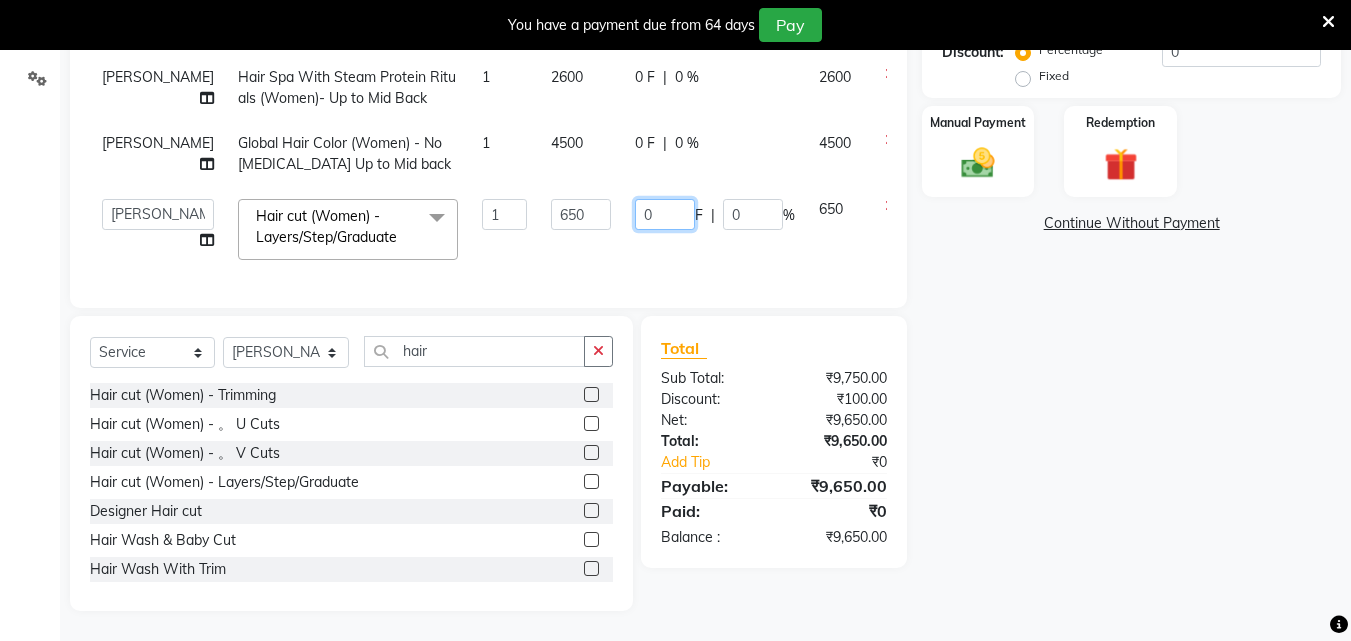 click on "0" 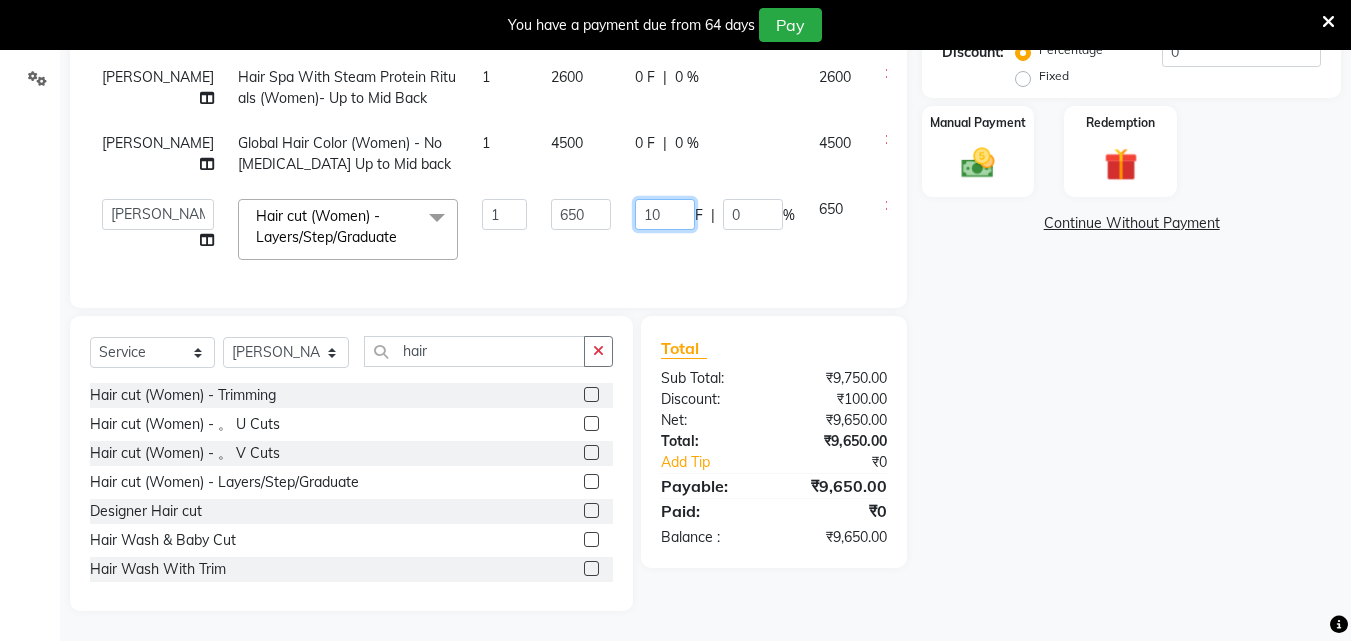 type on "100" 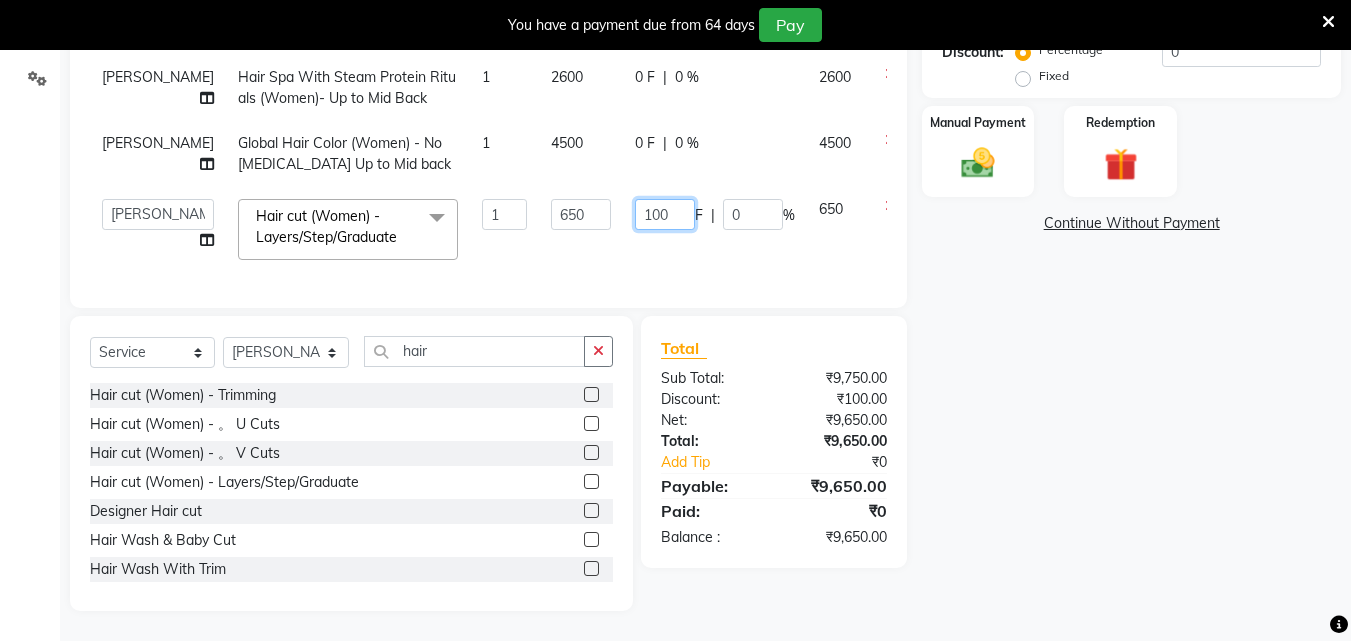 scroll, scrollTop: 510, scrollLeft: 0, axis: vertical 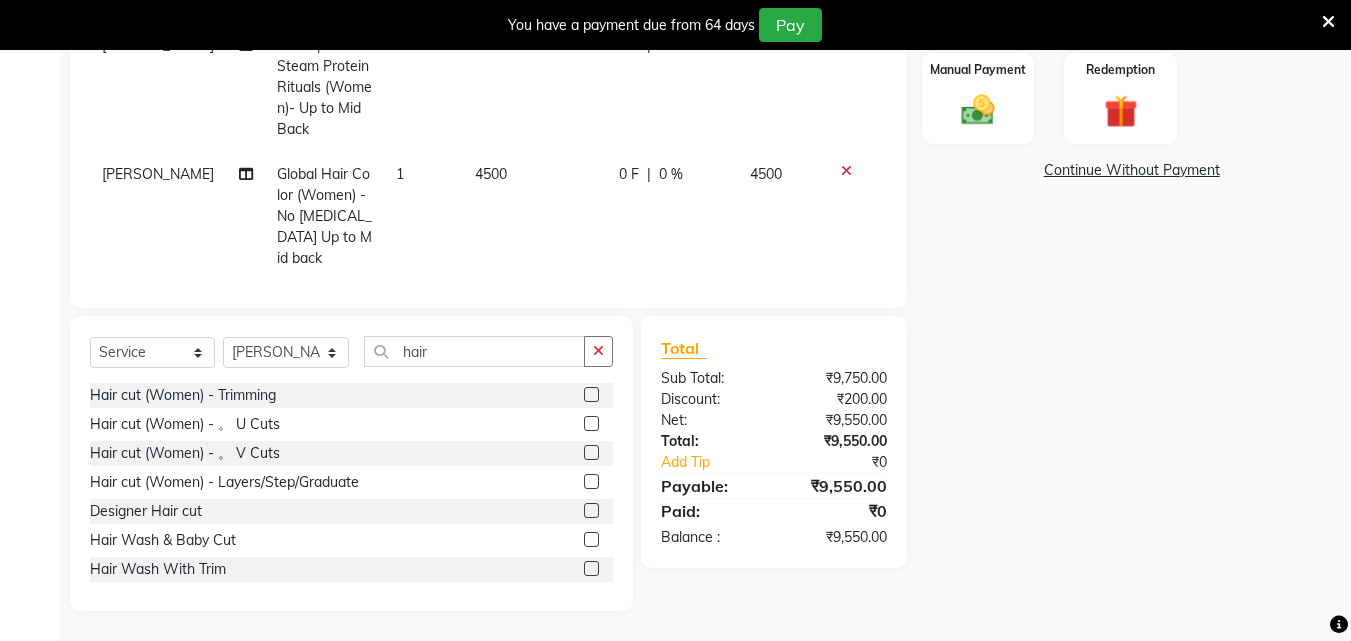 click on "Name: [PERSON_NAME] Membership:  No Active Membership  Total Visits:  3 Card on file:  0 Last Visit:   [DATE] Points:   0  Coupon Code Apply Service Total:  ₹9,750.00  Discount:  Percentage   Fixed  0 Manual Payment Redemption  Continue Without Payment" 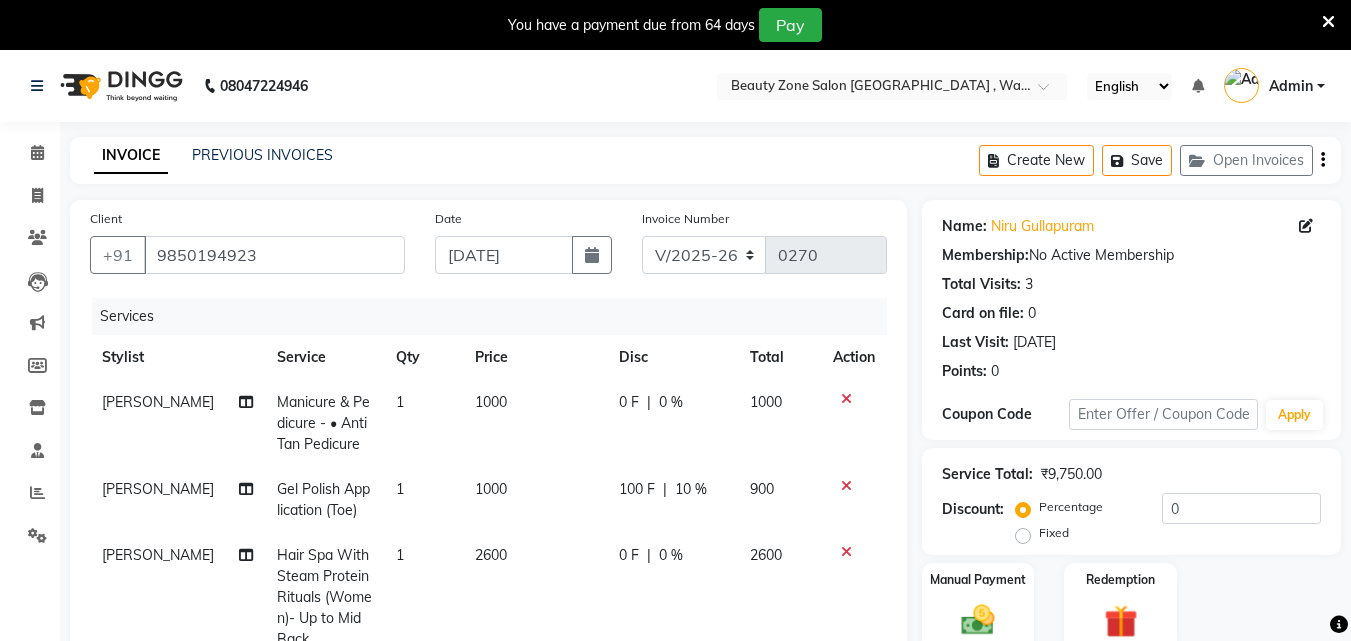 scroll, scrollTop: 510, scrollLeft: 0, axis: vertical 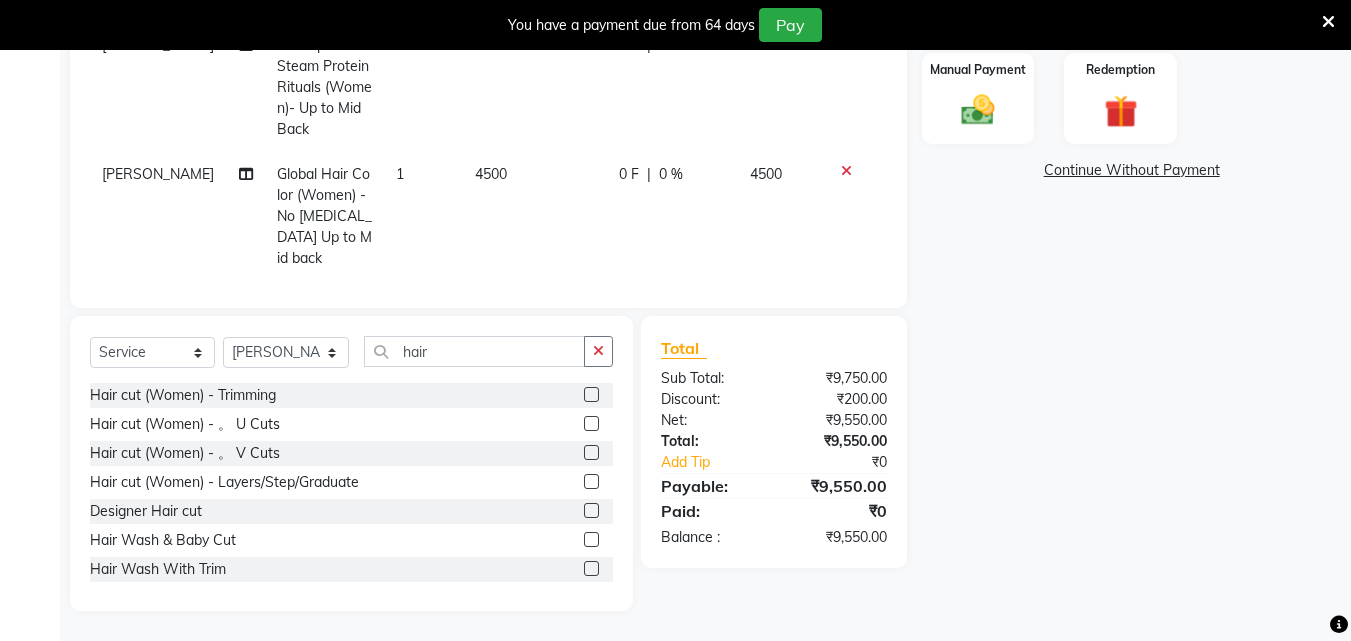 click at bounding box center [1328, 22] 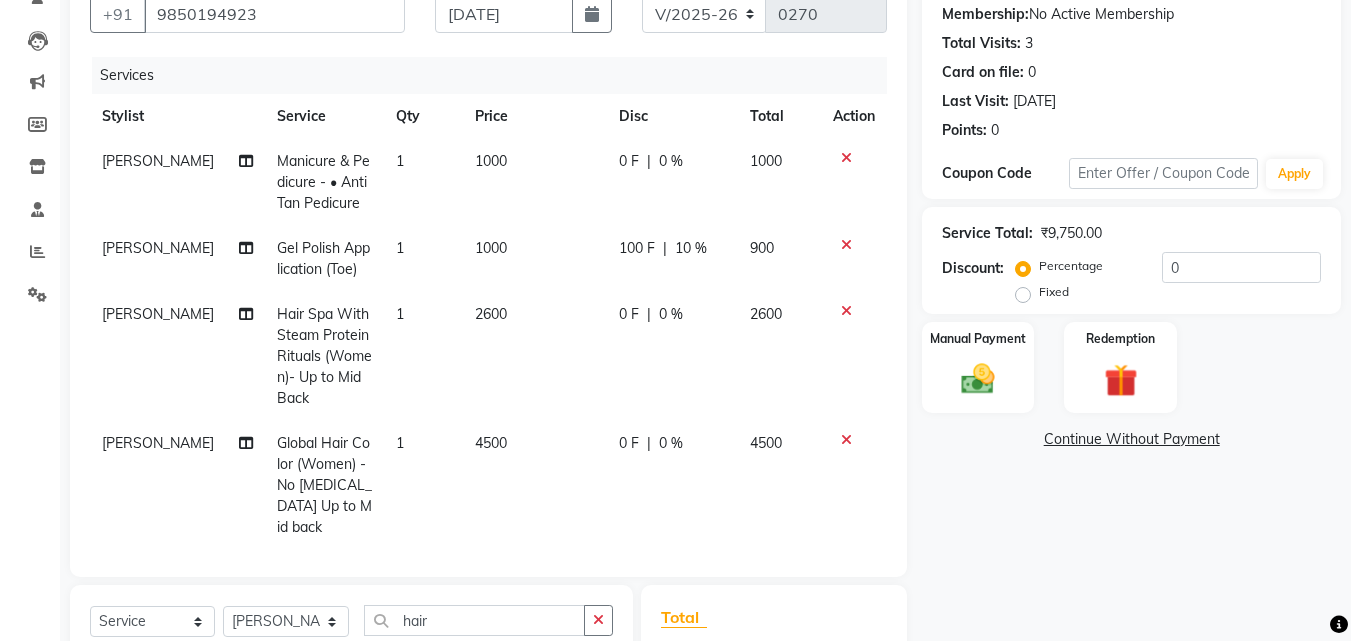 scroll, scrollTop: 180, scrollLeft: 0, axis: vertical 